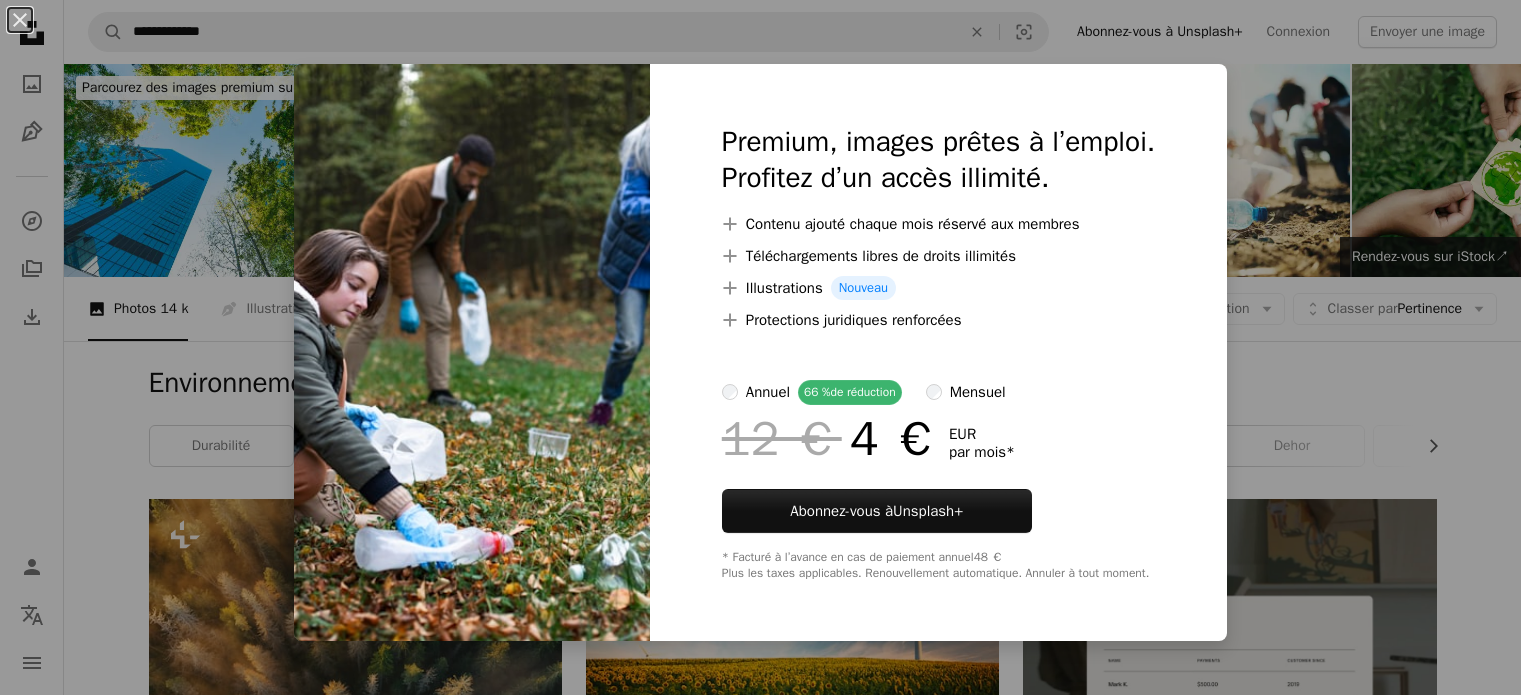 scroll, scrollTop: 8359, scrollLeft: 0, axis: vertical 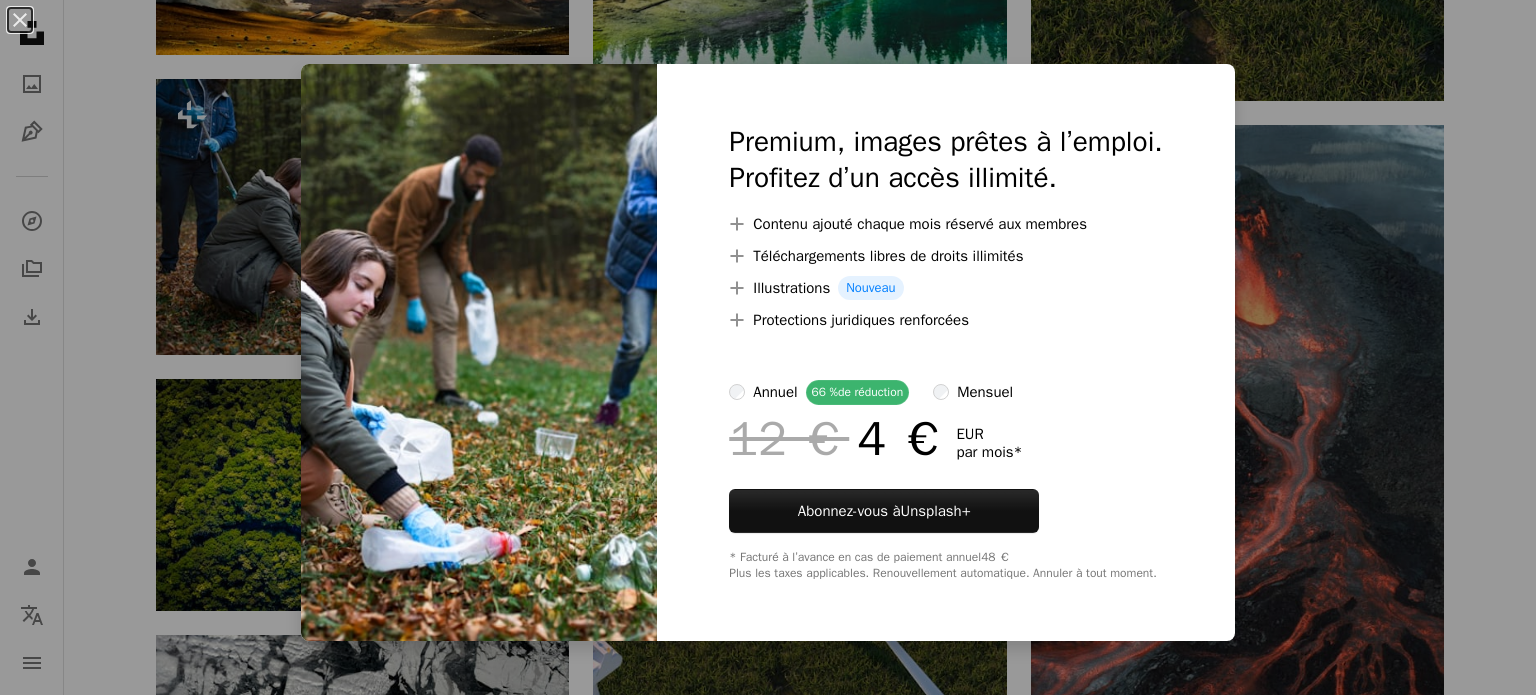 click on "Premium, images prêtes à l’emploi. Profitez d’un accès illimité. A plus sign Contenu ajouté chaque mois réservé aux membres A plus sign Téléchargements libres de droits illimités A plus sign Illustrations  Nouveau A plus sign Protections juridiques renforcées annuel 66 %  de réduction mensuel 12 €   4 € EUR par mois * Abonnez-vous à  Unsplash+ * Facturé à l’avance en cas de paiement annuel  48 € Plus les taxes applicables. Renouvellement automatique. Annuler à tout moment." at bounding box center (945, 352) 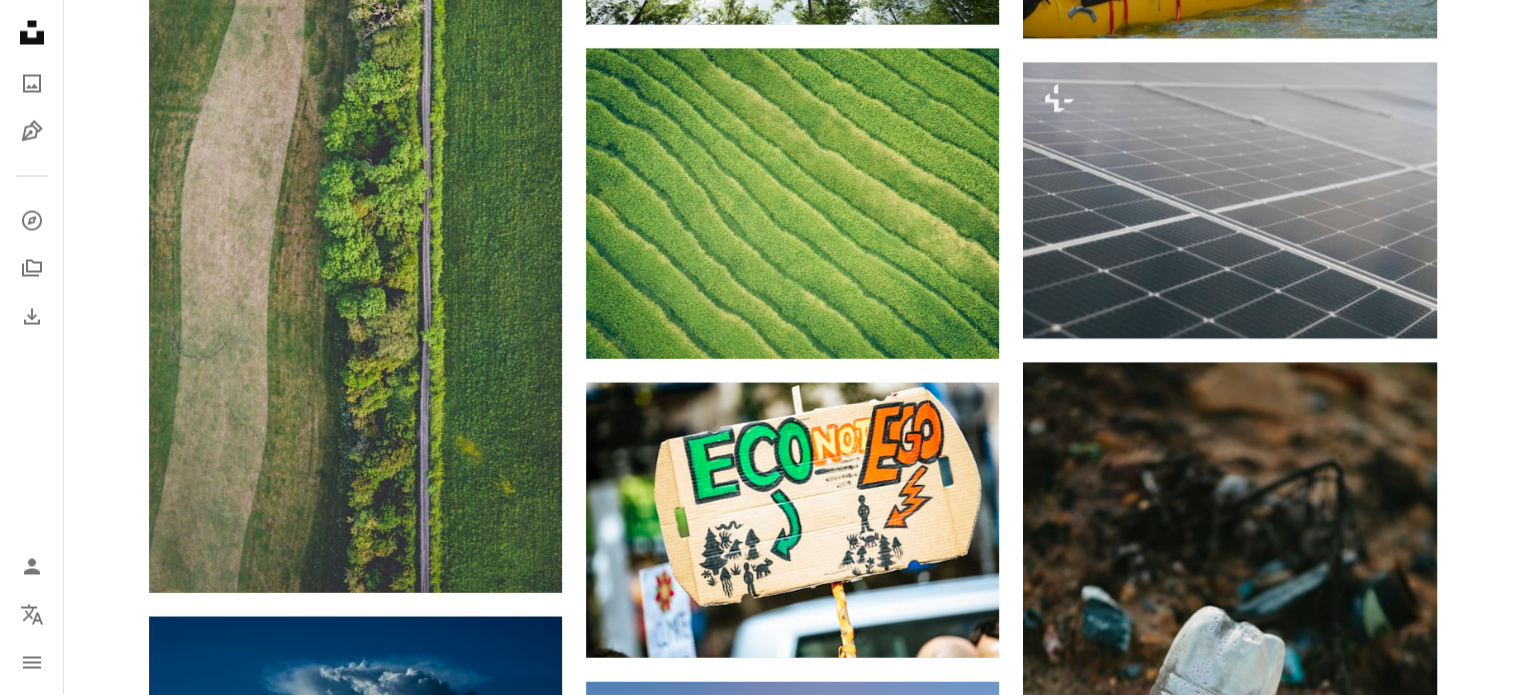 scroll, scrollTop: 11466, scrollLeft: 0, axis: vertical 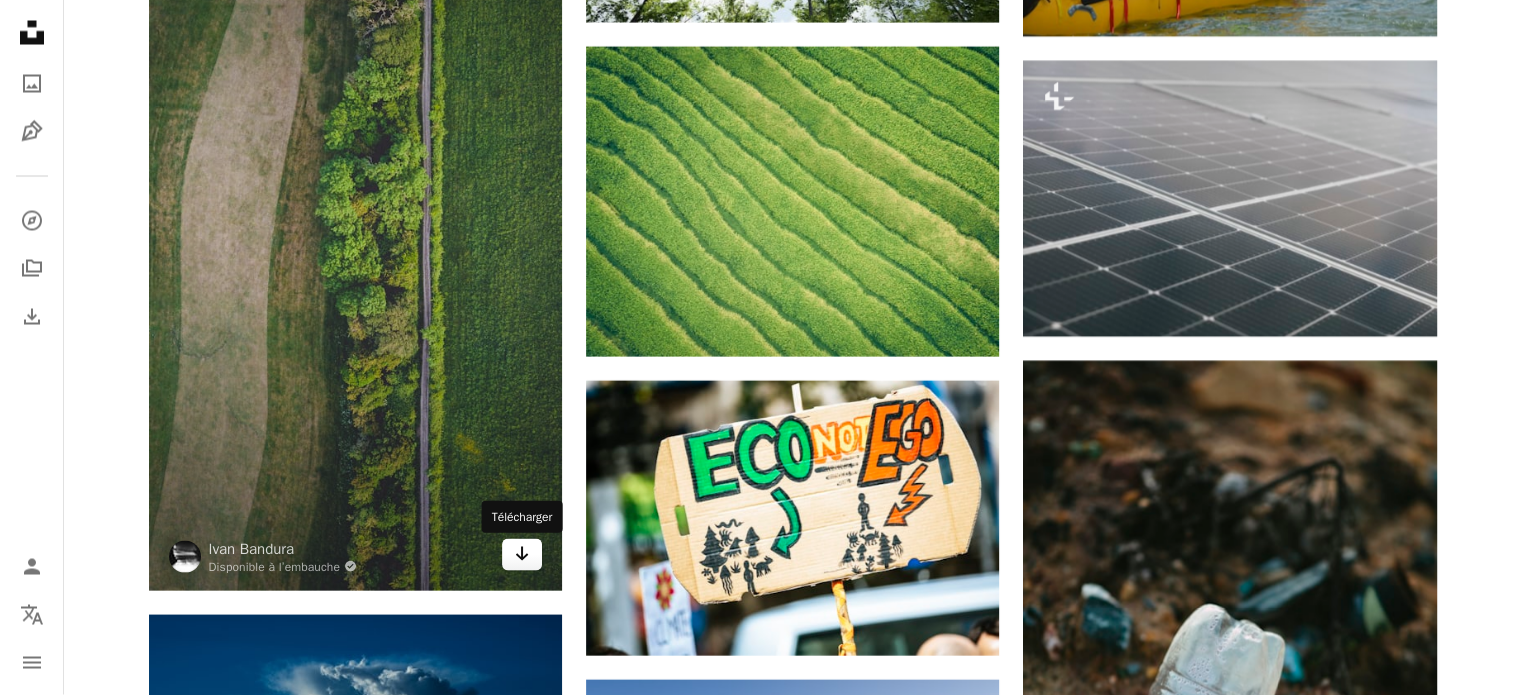 click on "Arrow pointing down" 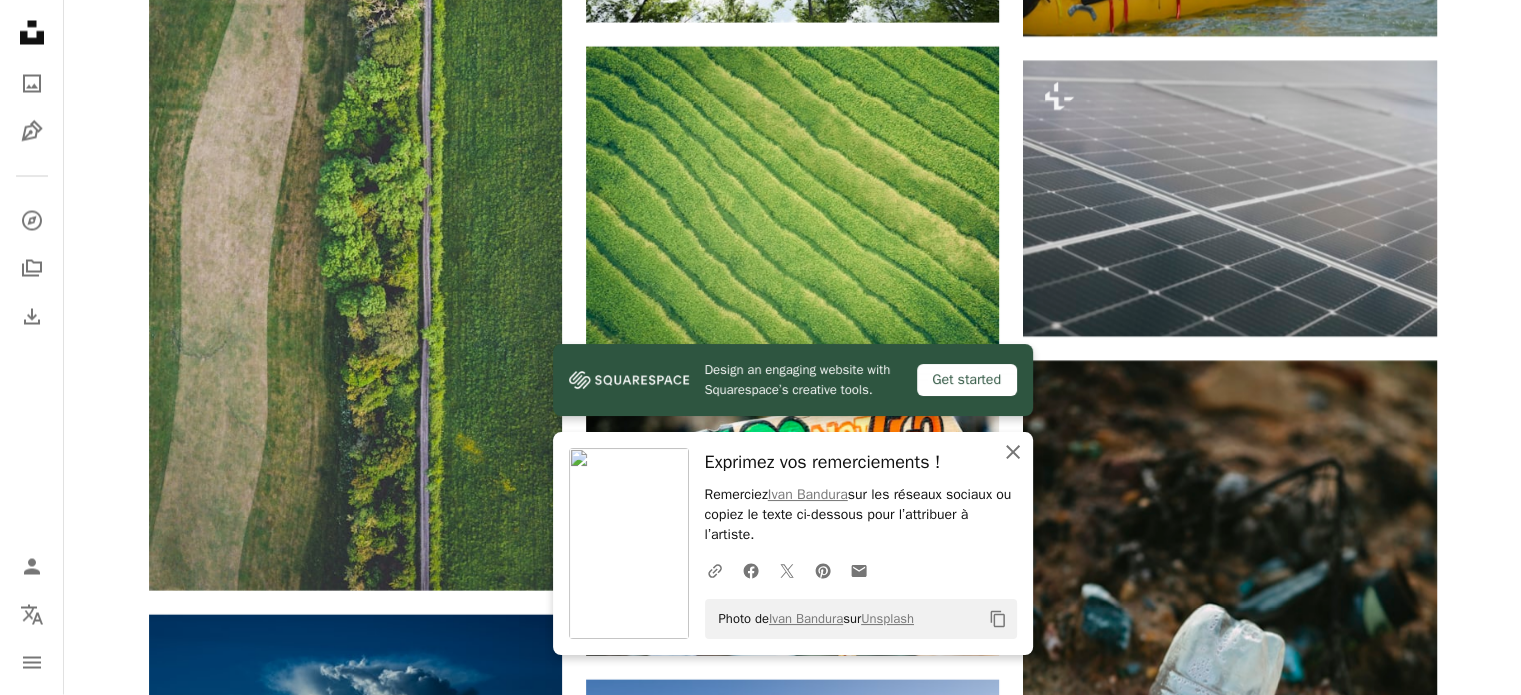 click on "An X shape" 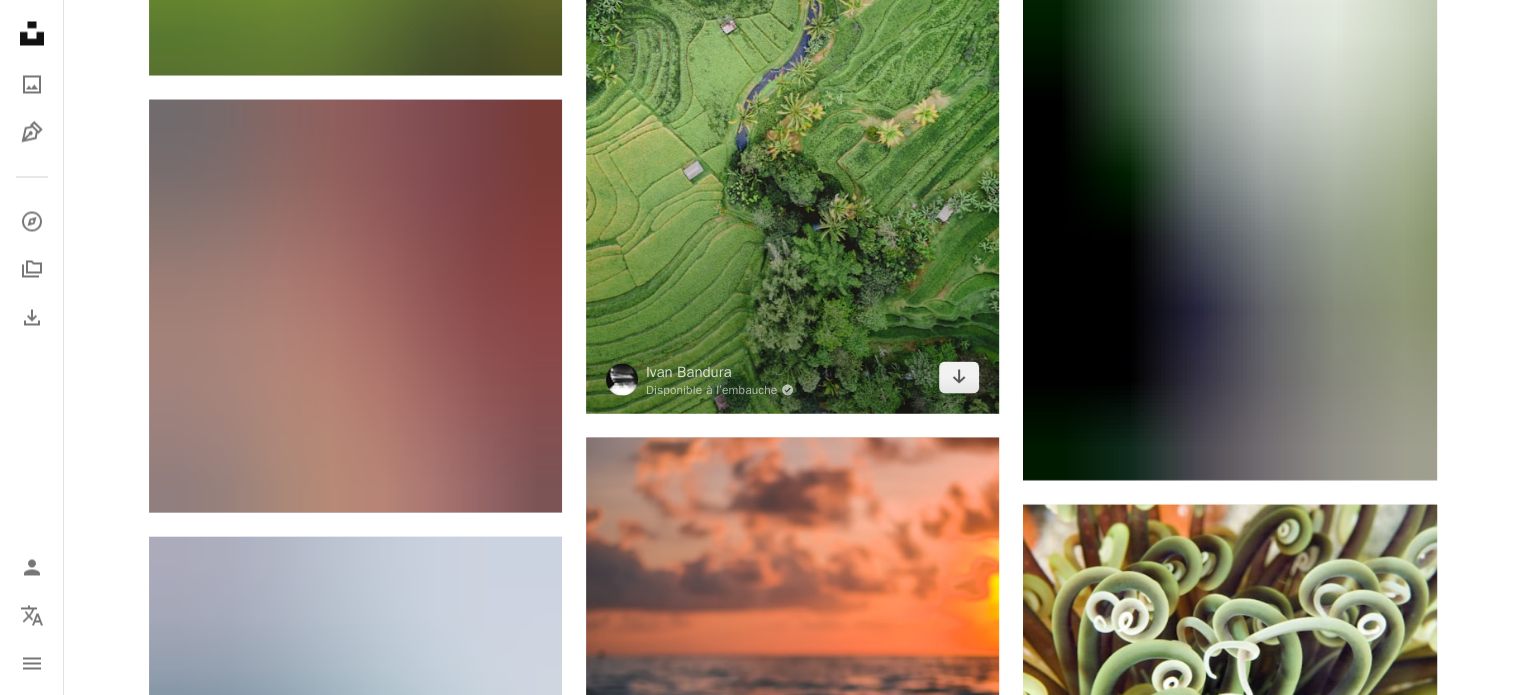 scroll, scrollTop: 18936, scrollLeft: 0, axis: vertical 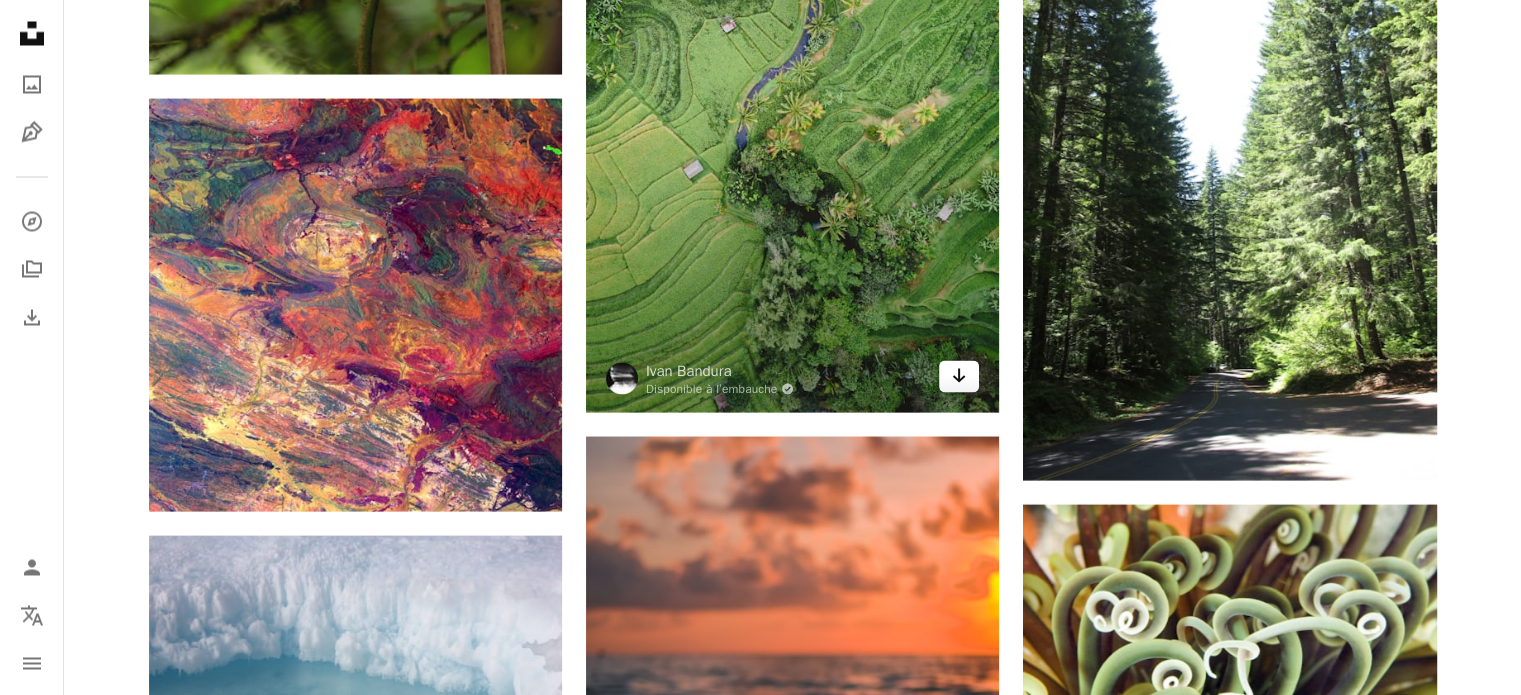 click on "Arrow pointing down" 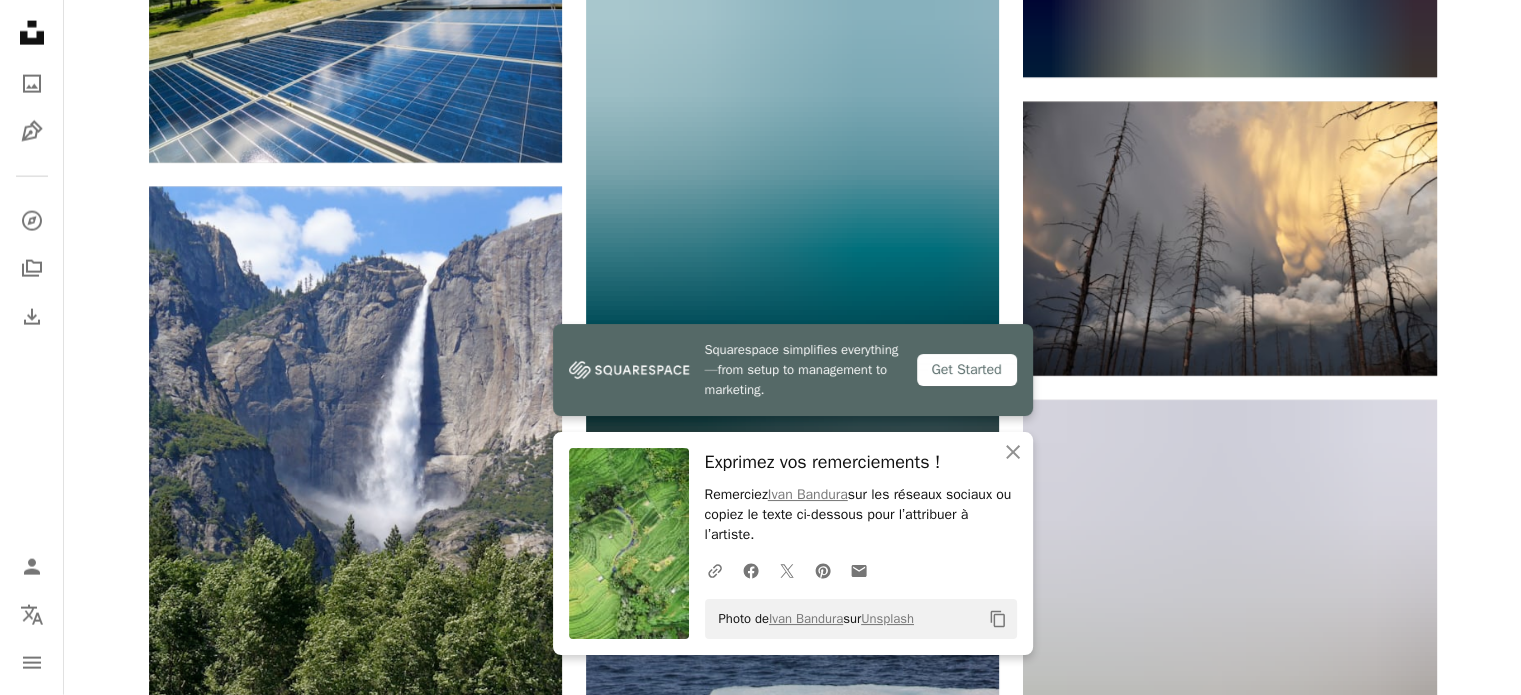 scroll, scrollTop: 19942, scrollLeft: 0, axis: vertical 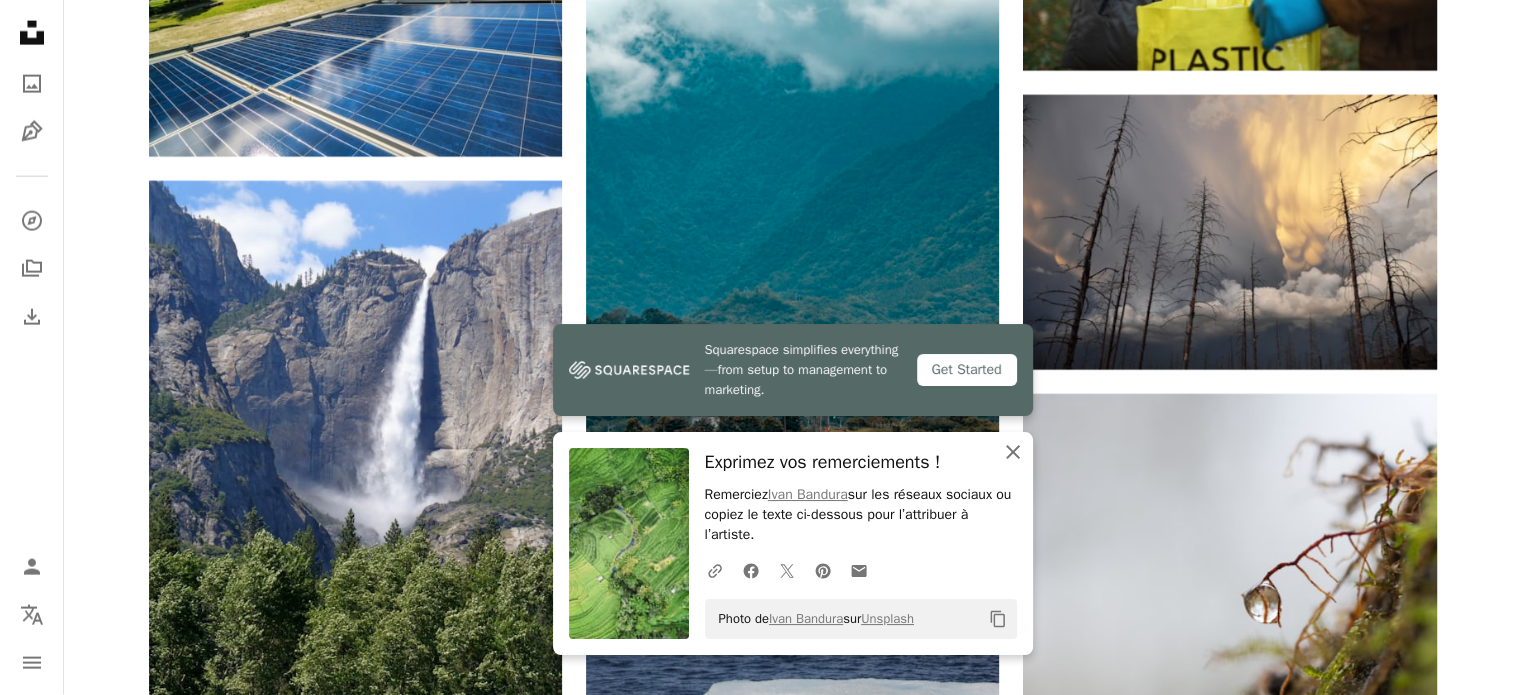 click 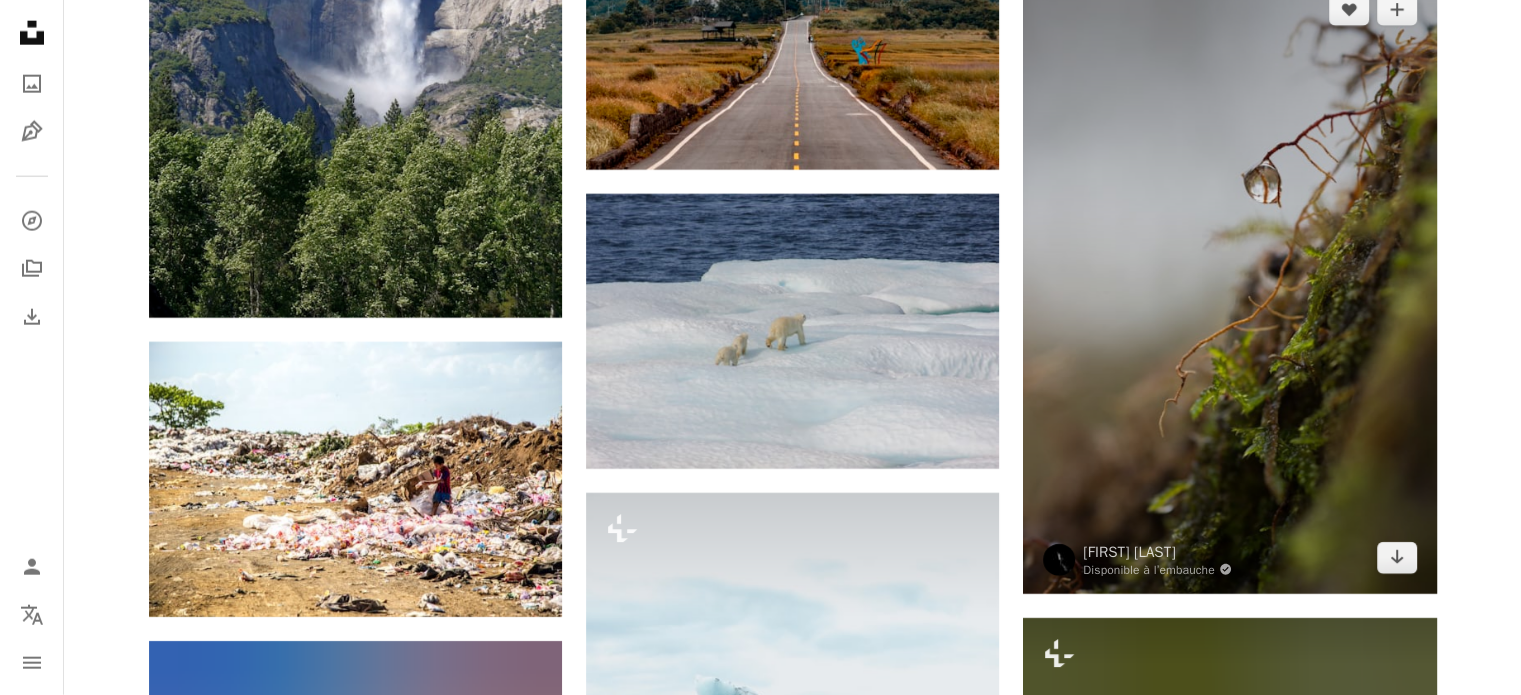scroll, scrollTop: 20364, scrollLeft: 0, axis: vertical 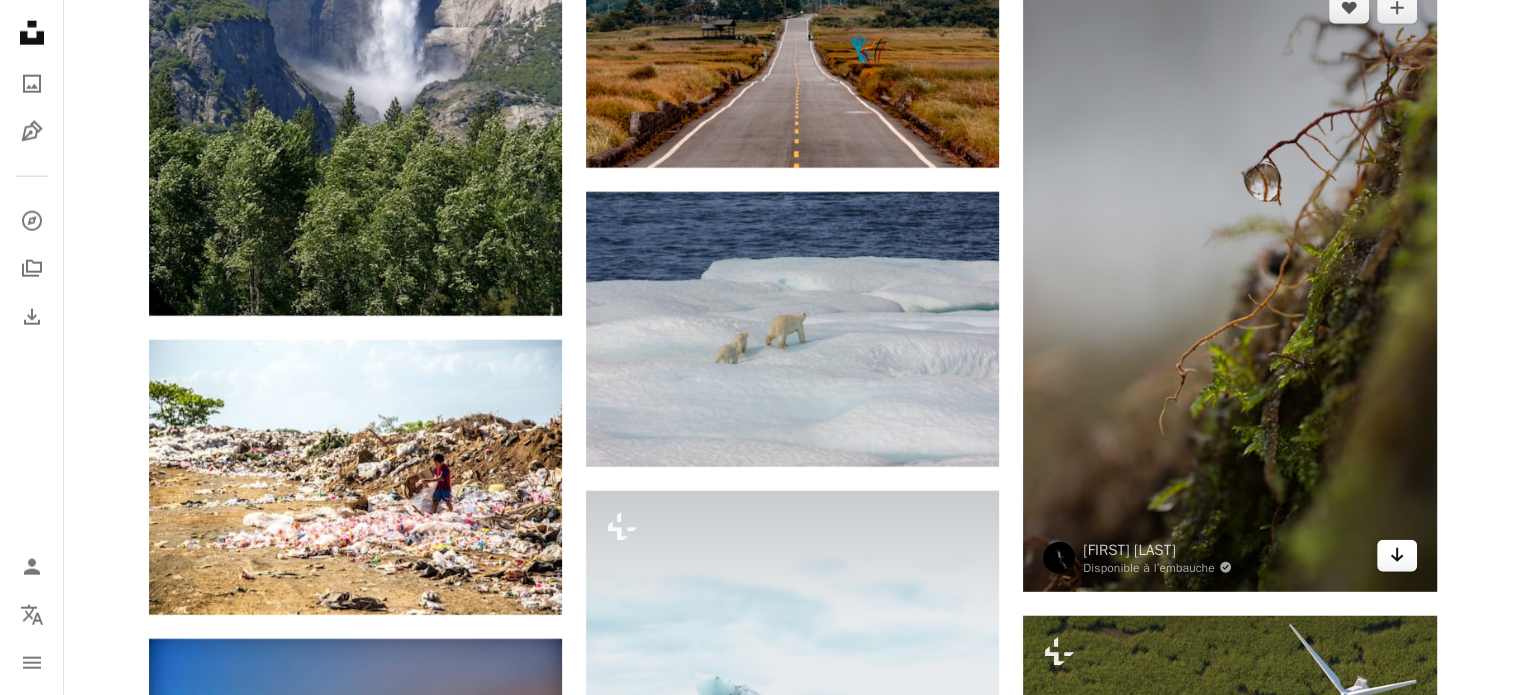 click on "Arrow pointing down" 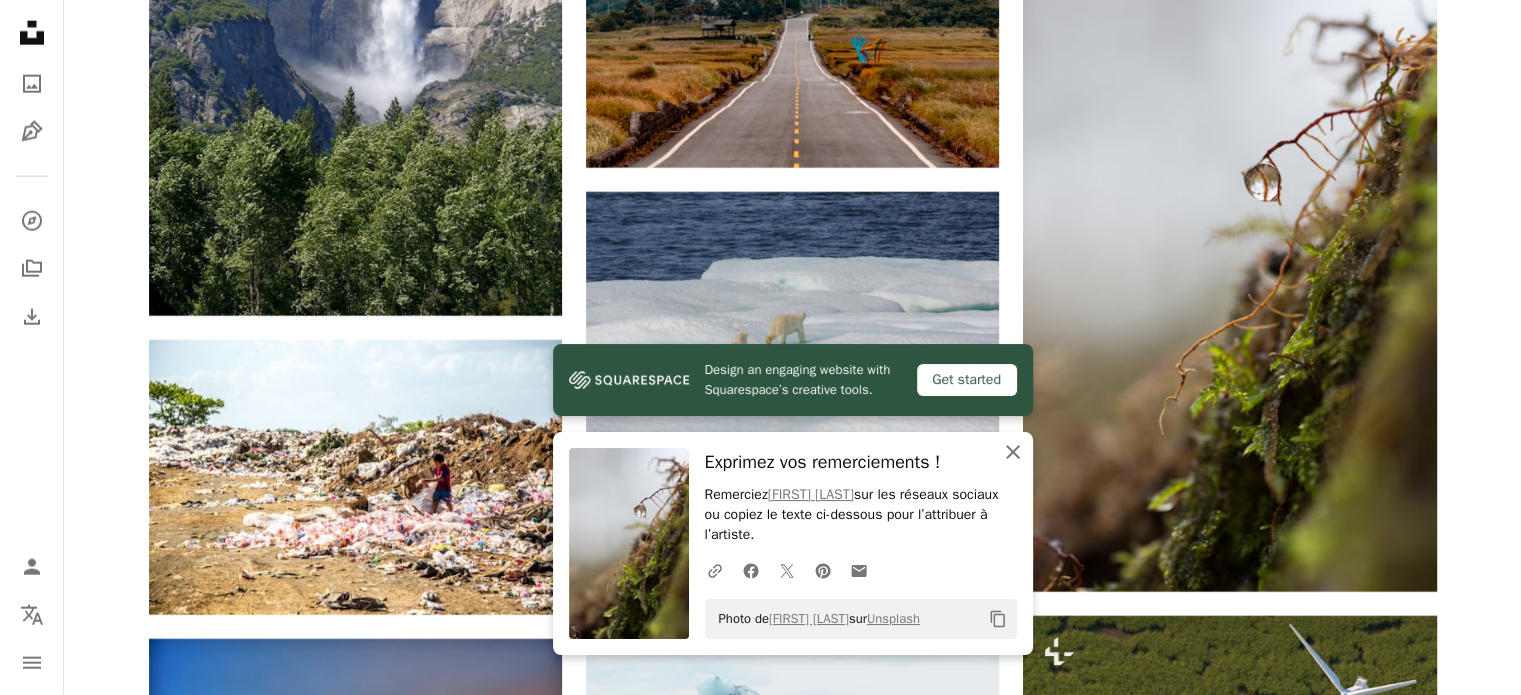 click 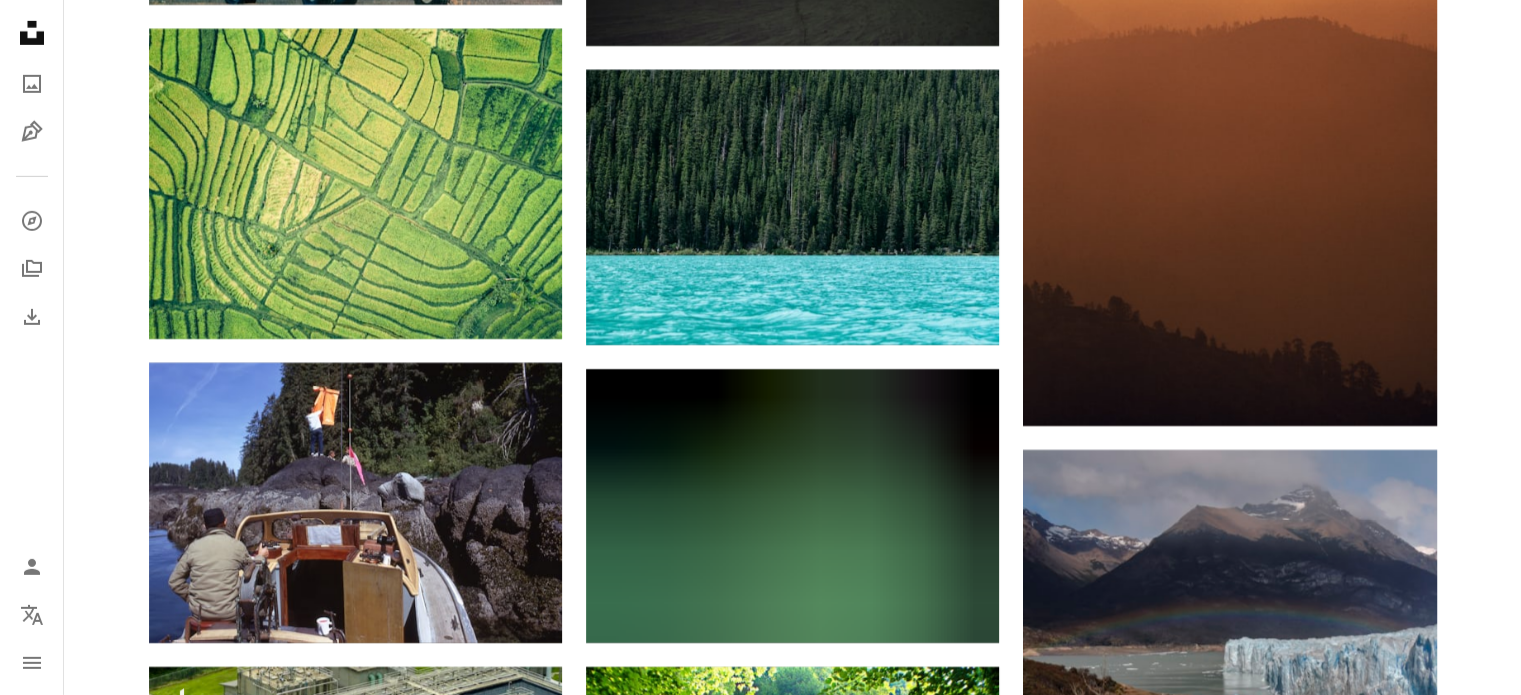 scroll, scrollTop: 21728, scrollLeft: 0, axis: vertical 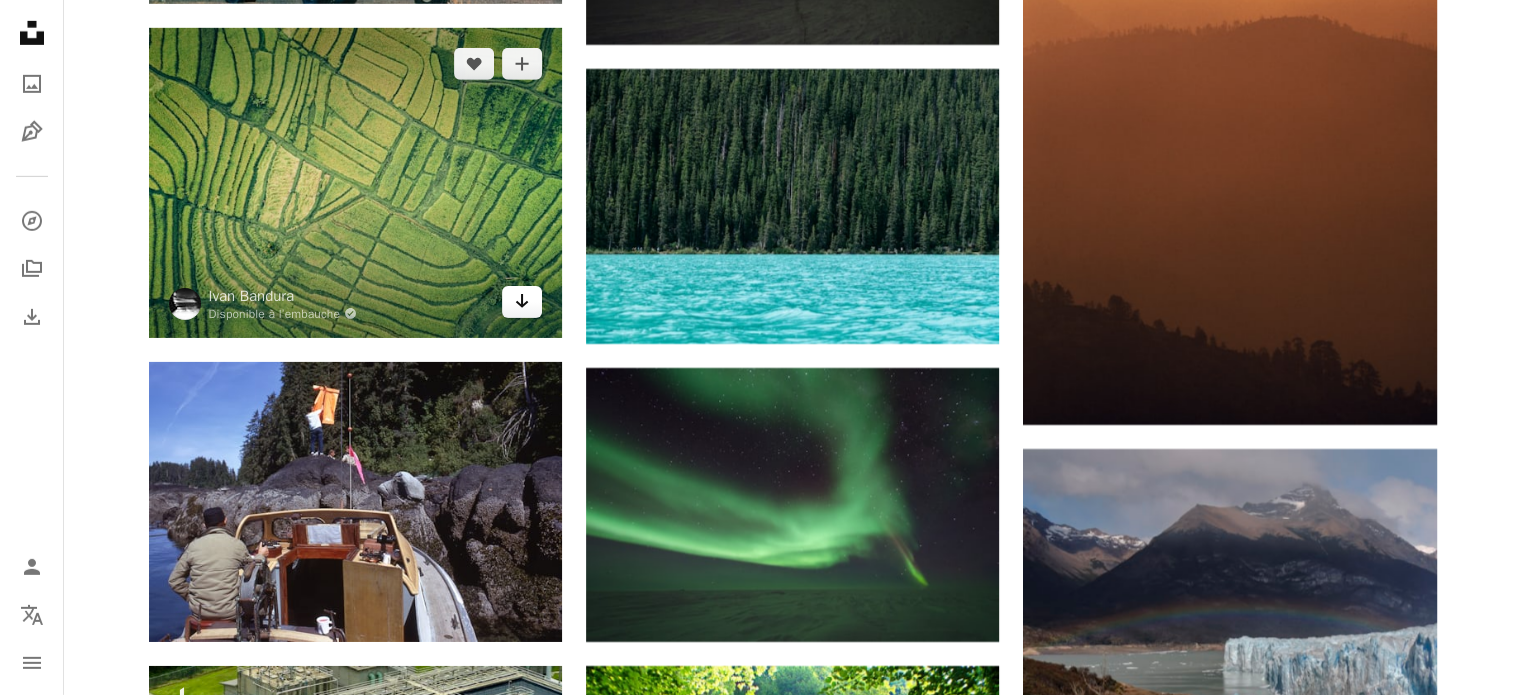 click 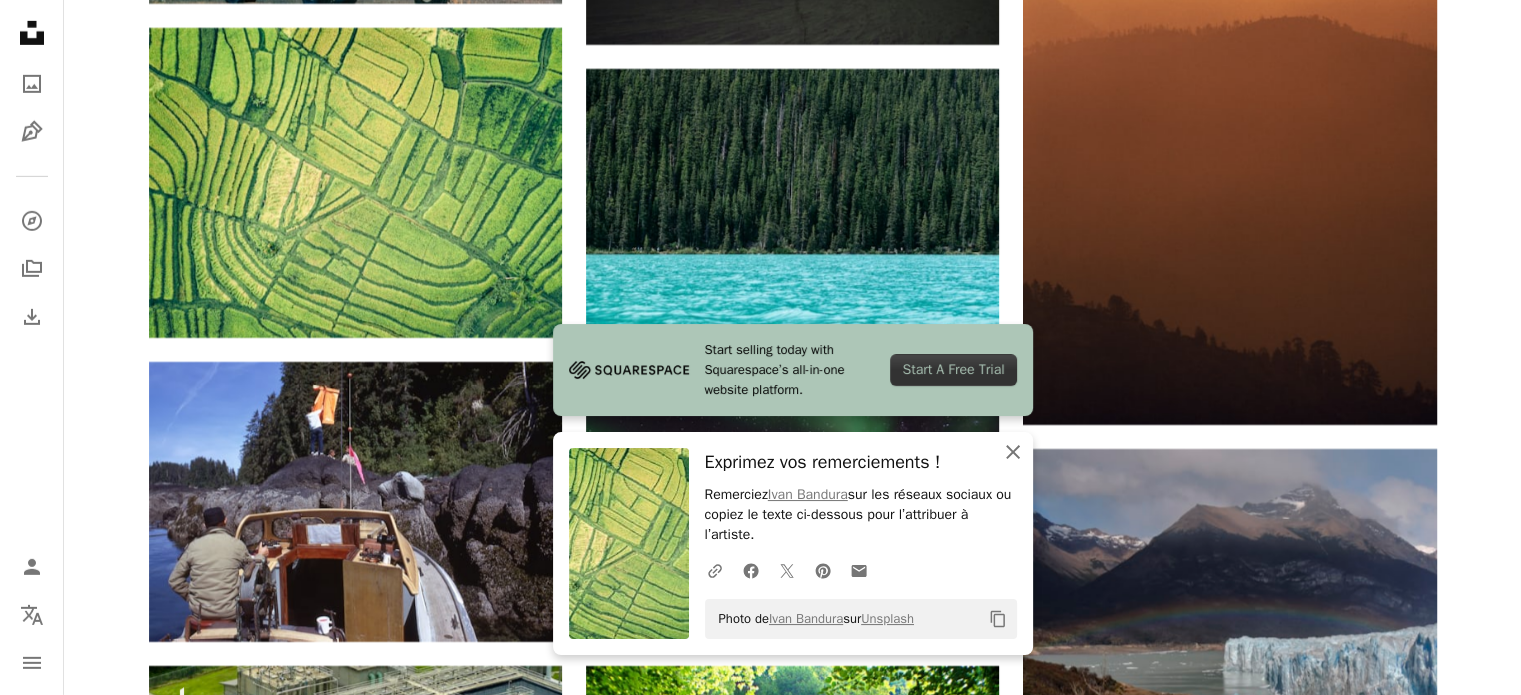click on "An X shape" 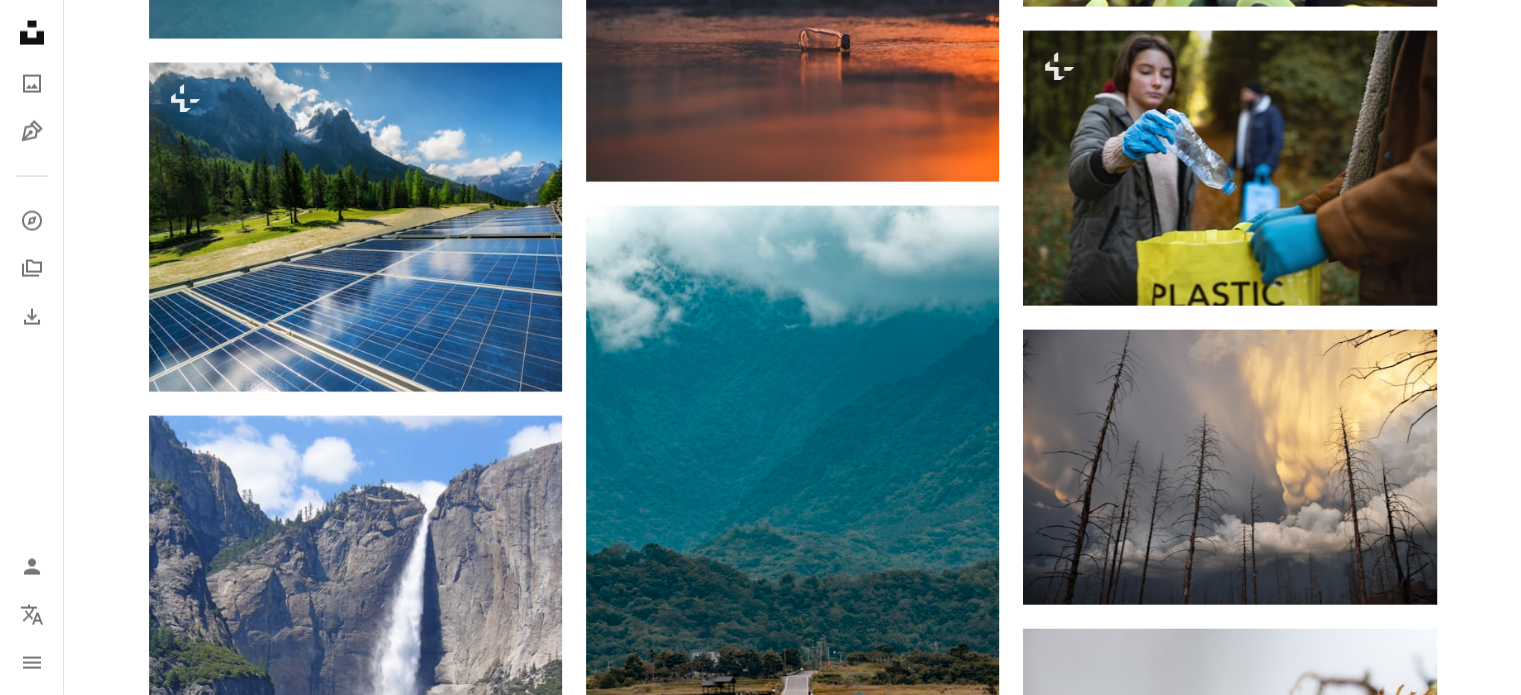 scroll, scrollTop: 19662, scrollLeft: 0, axis: vertical 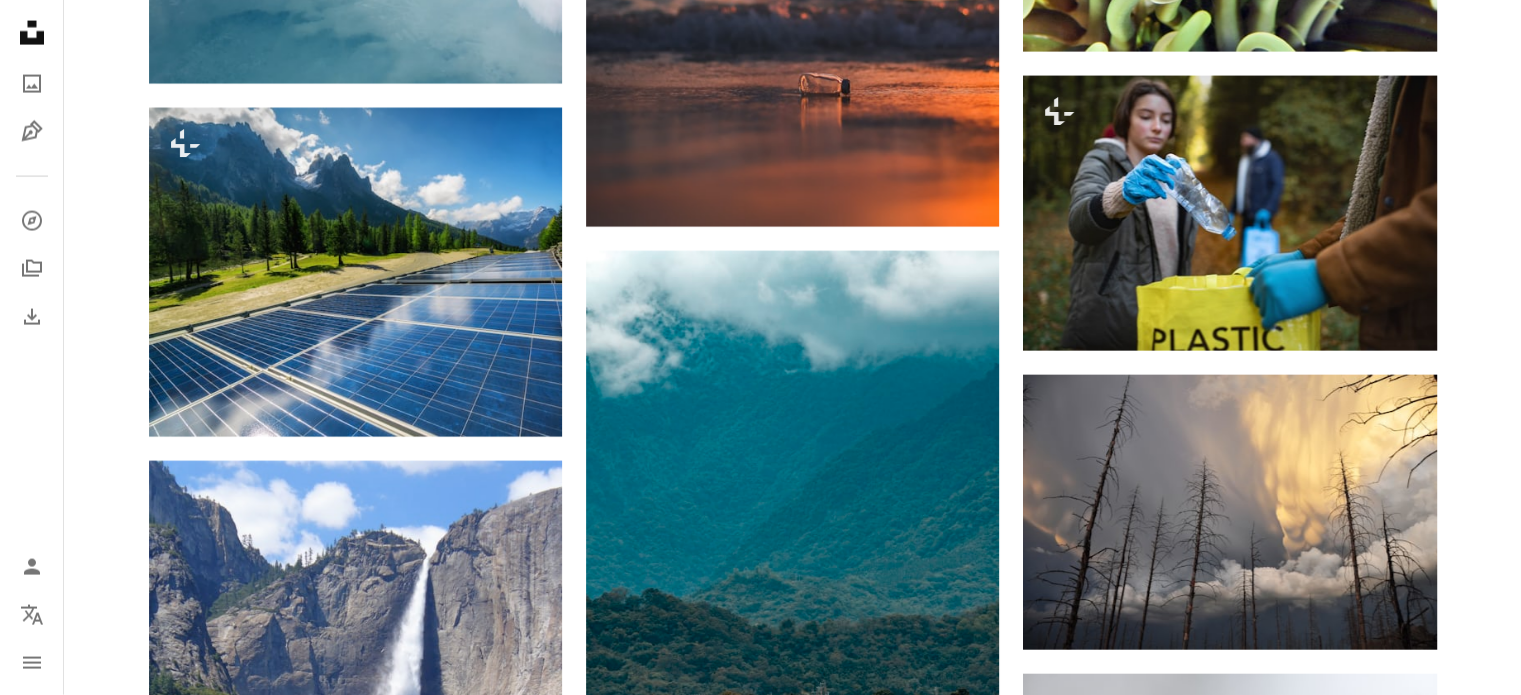 click 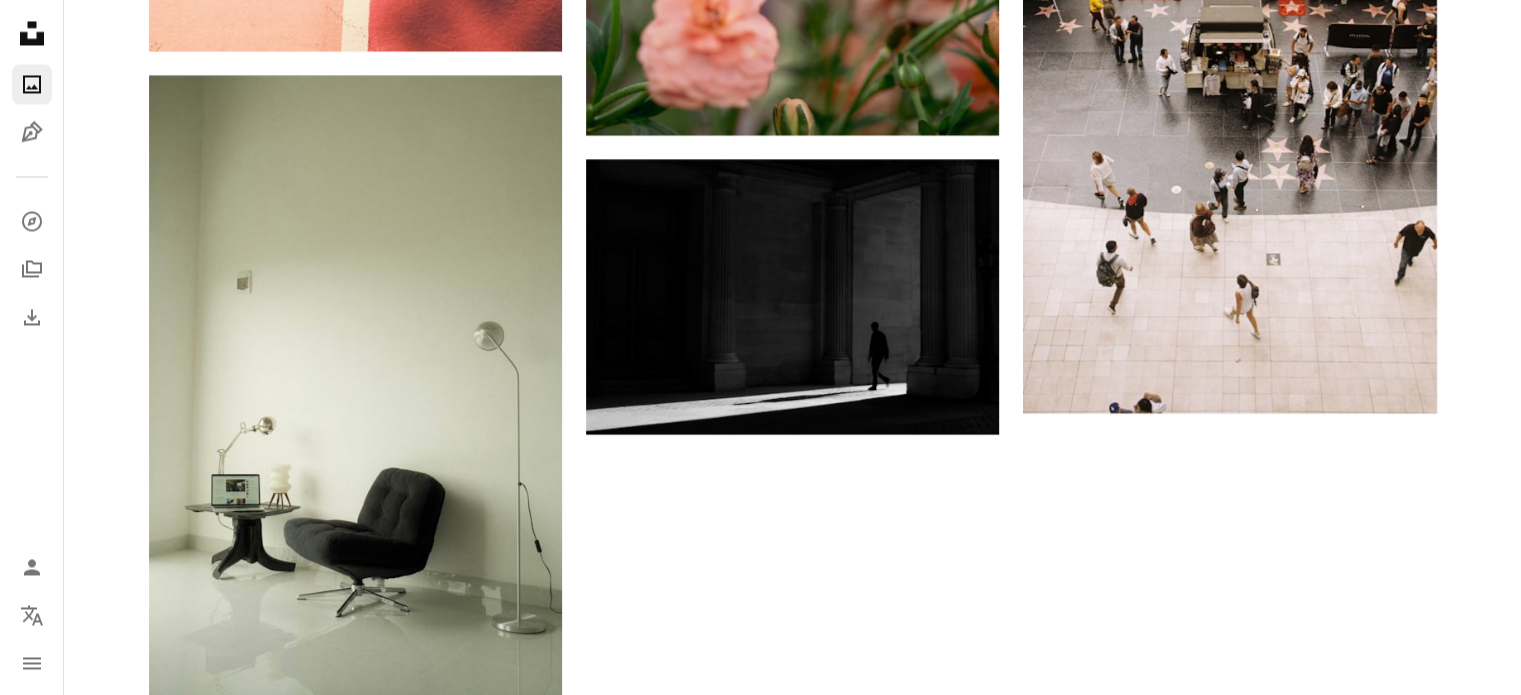 scroll, scrollTop: 0, scrollLeft: 0, axis: both 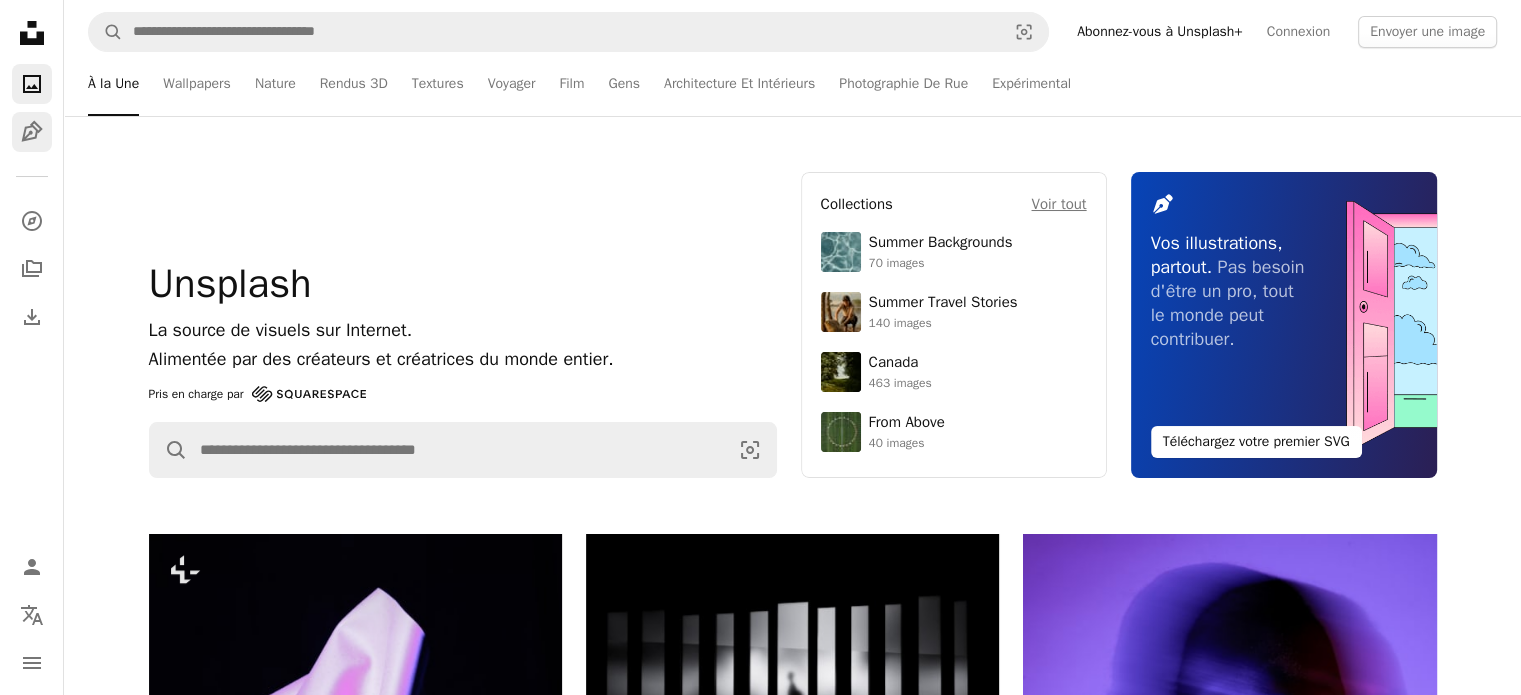 click 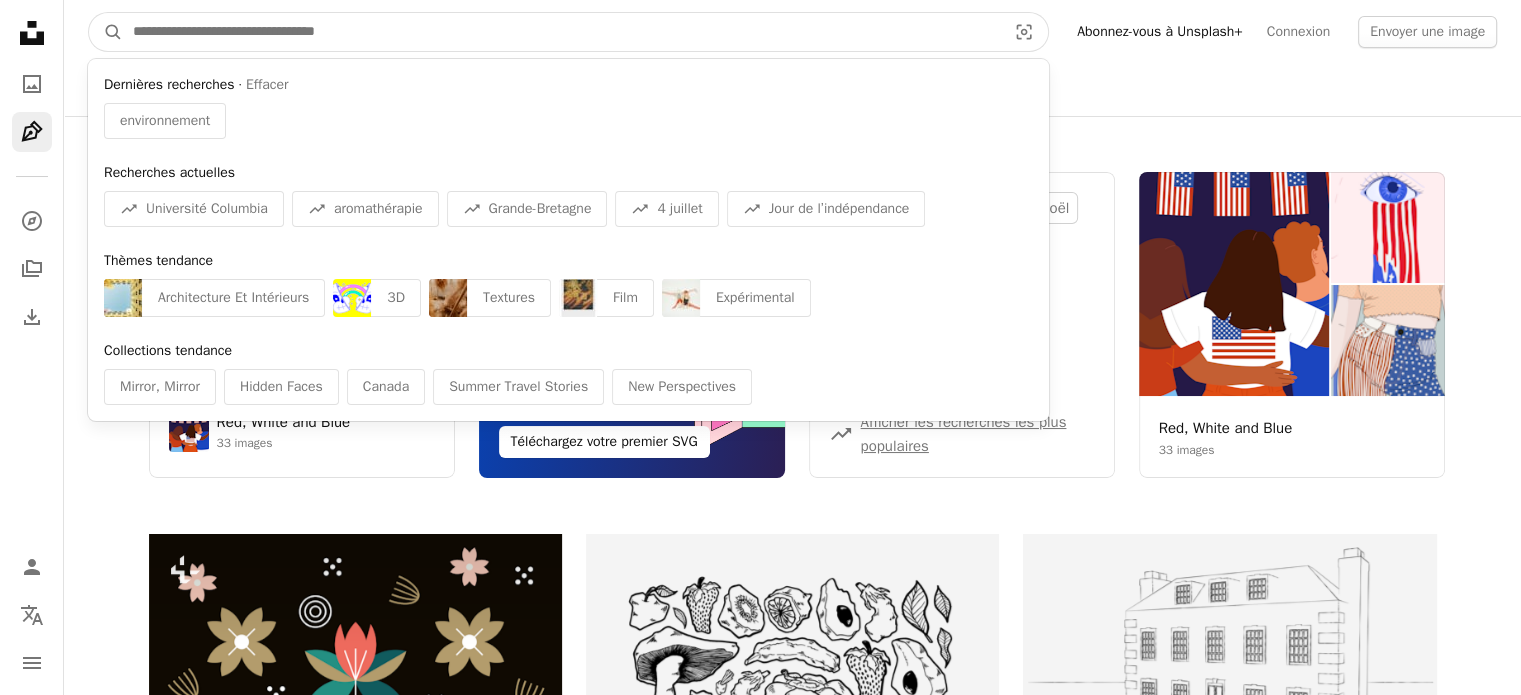 click at bounding box center [561, 32] 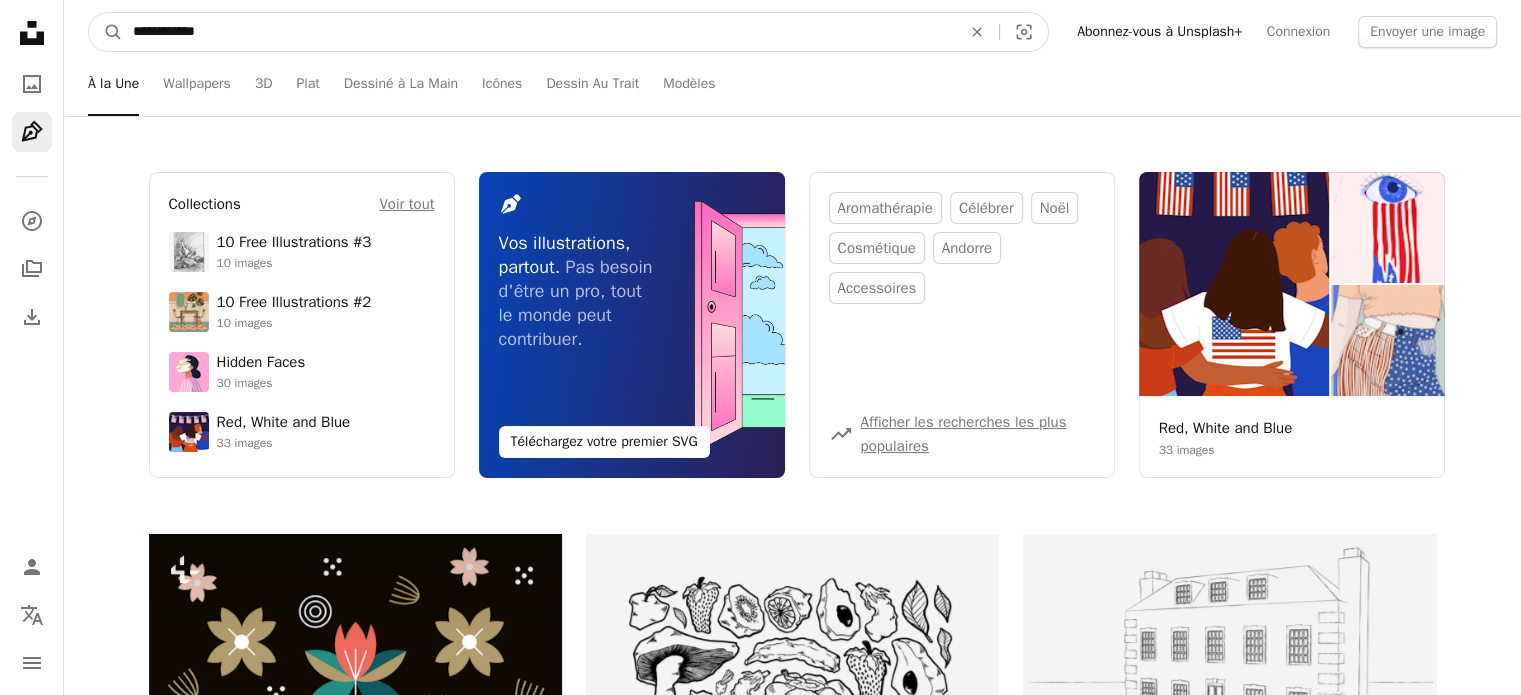 type on "**********" 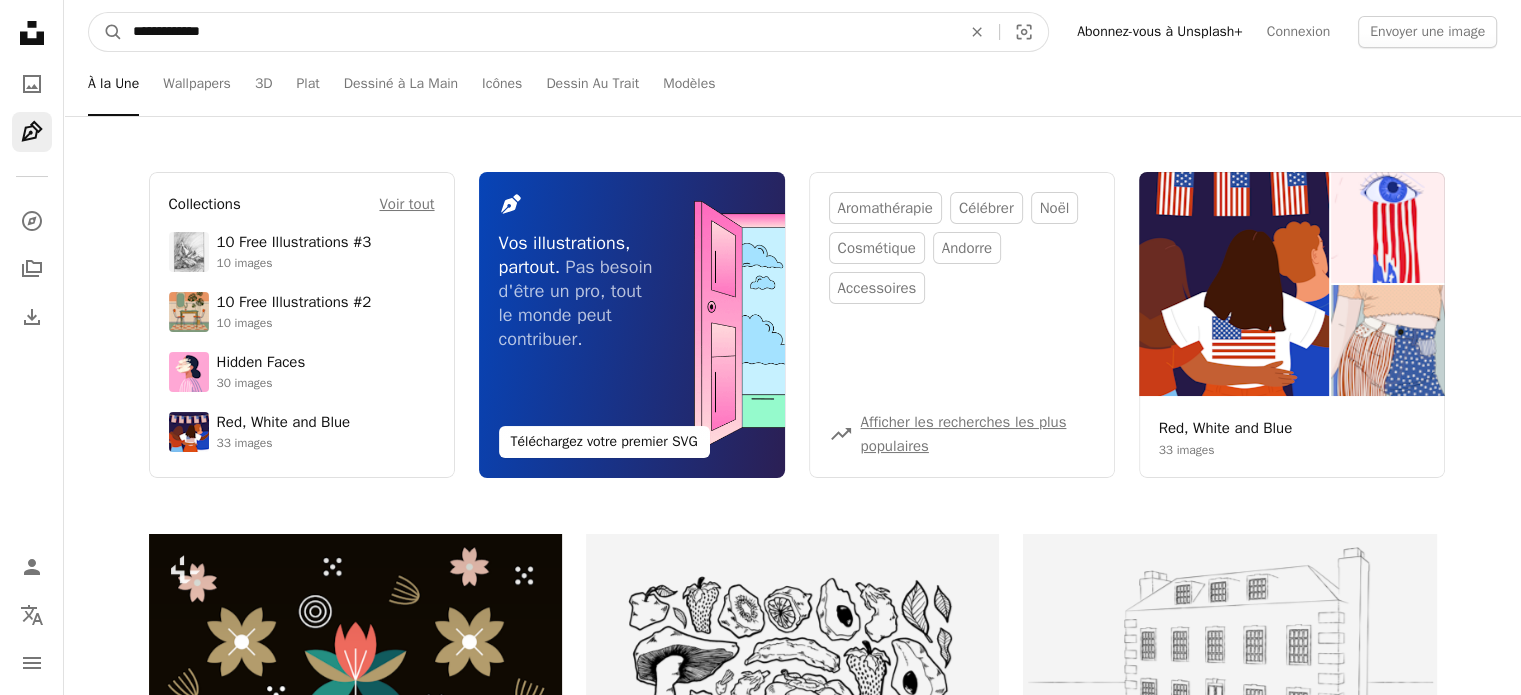 click on "A magnifying glass" at bounding box center [106, 32] 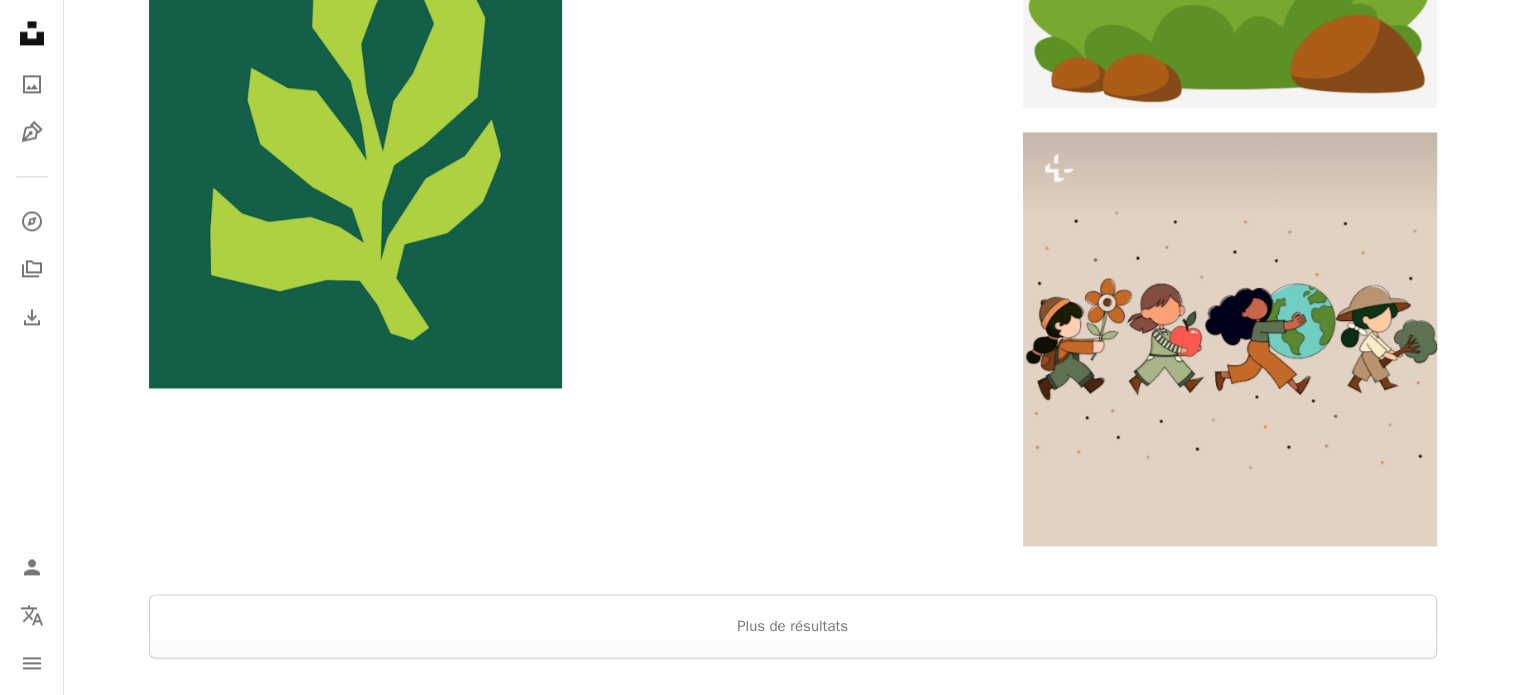 scroll, scrollTop: 3044, scrollLeft: 0, axis: vertical 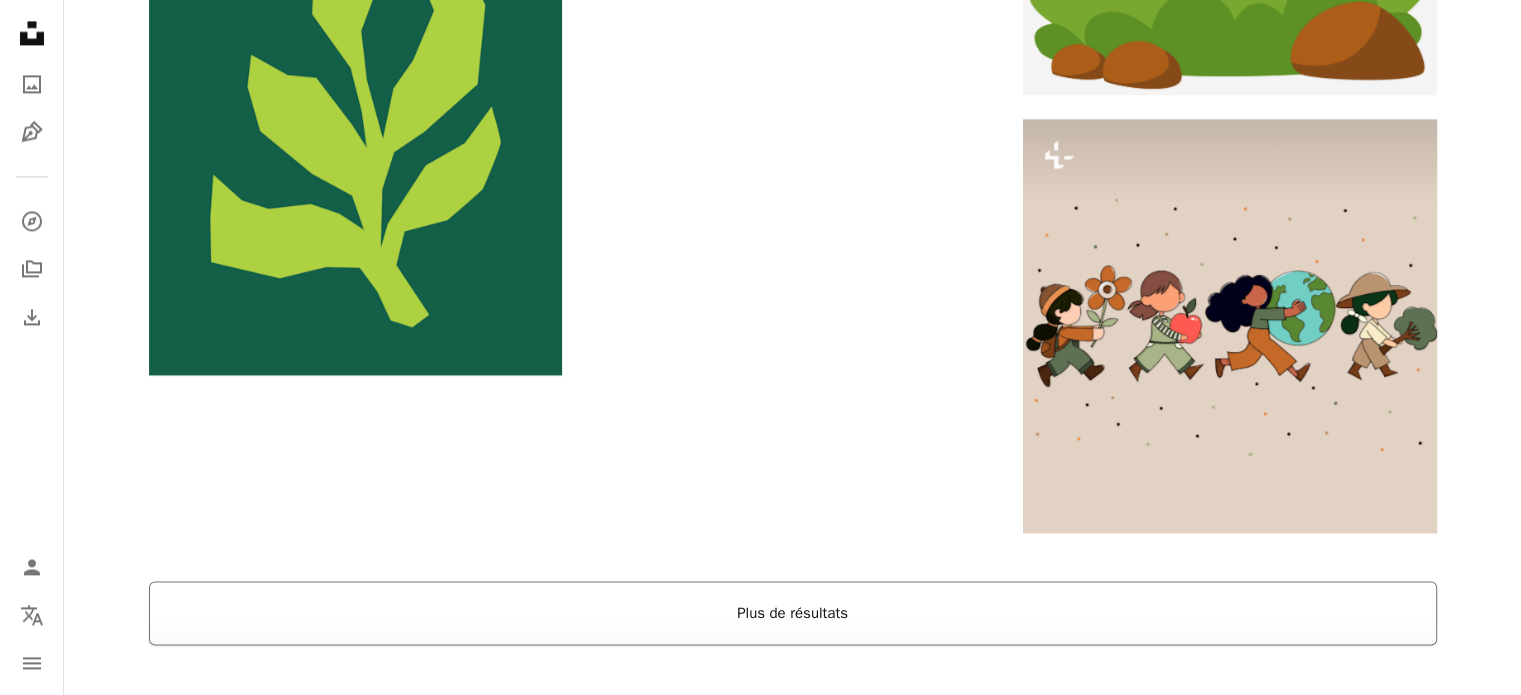 click on "Plus de résultats" at bounding box center [793, 613] 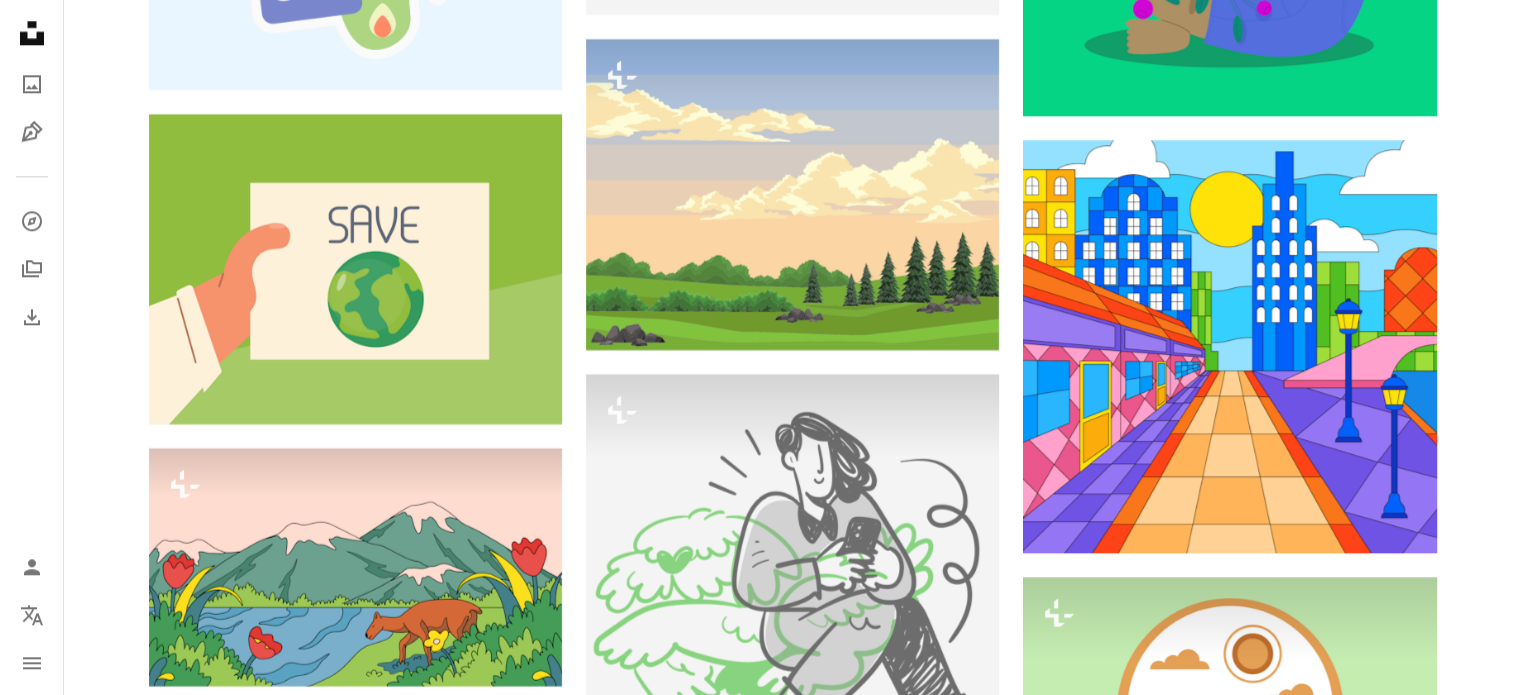 scroll, scrollTop: 9932, scrollLeft: 0, axis: vertical 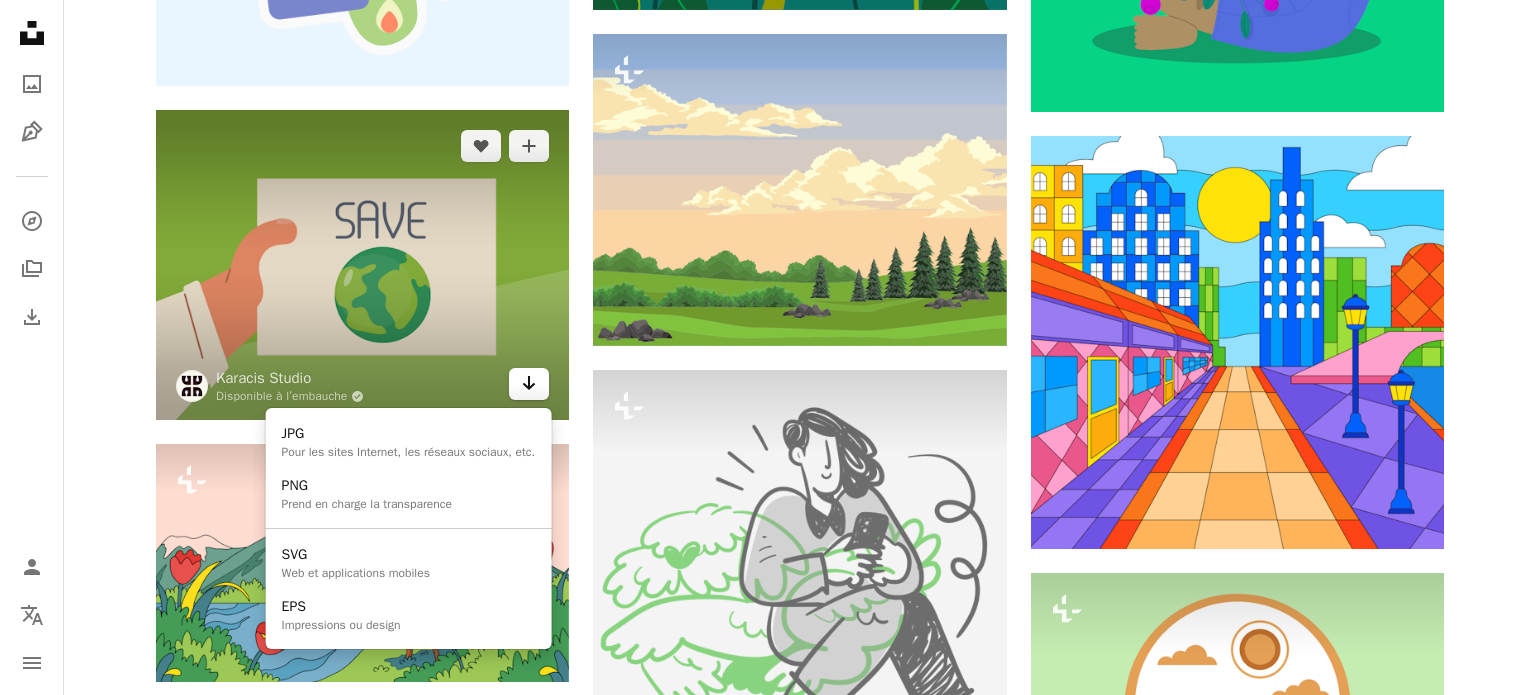 click on "Arrow pointing down" 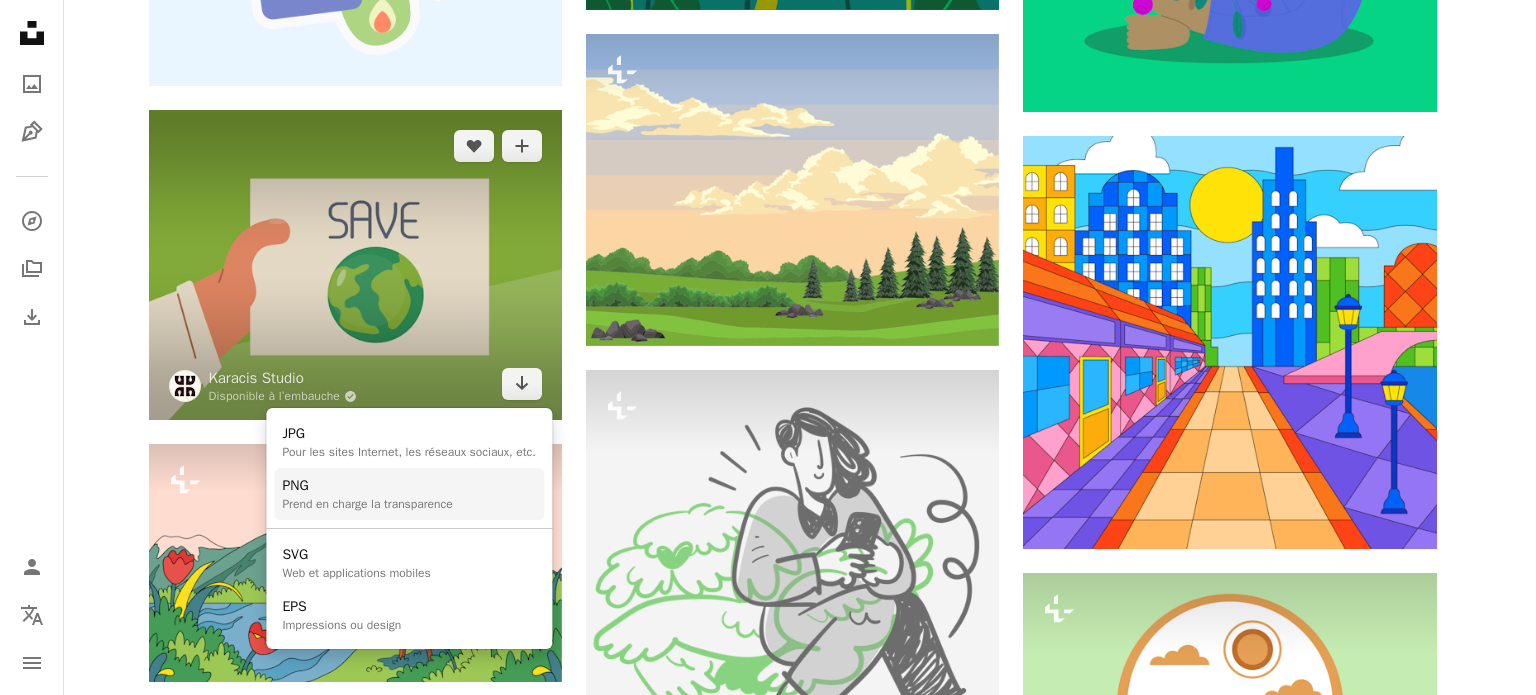 click on "PNG" at bounding box center (367, 486) 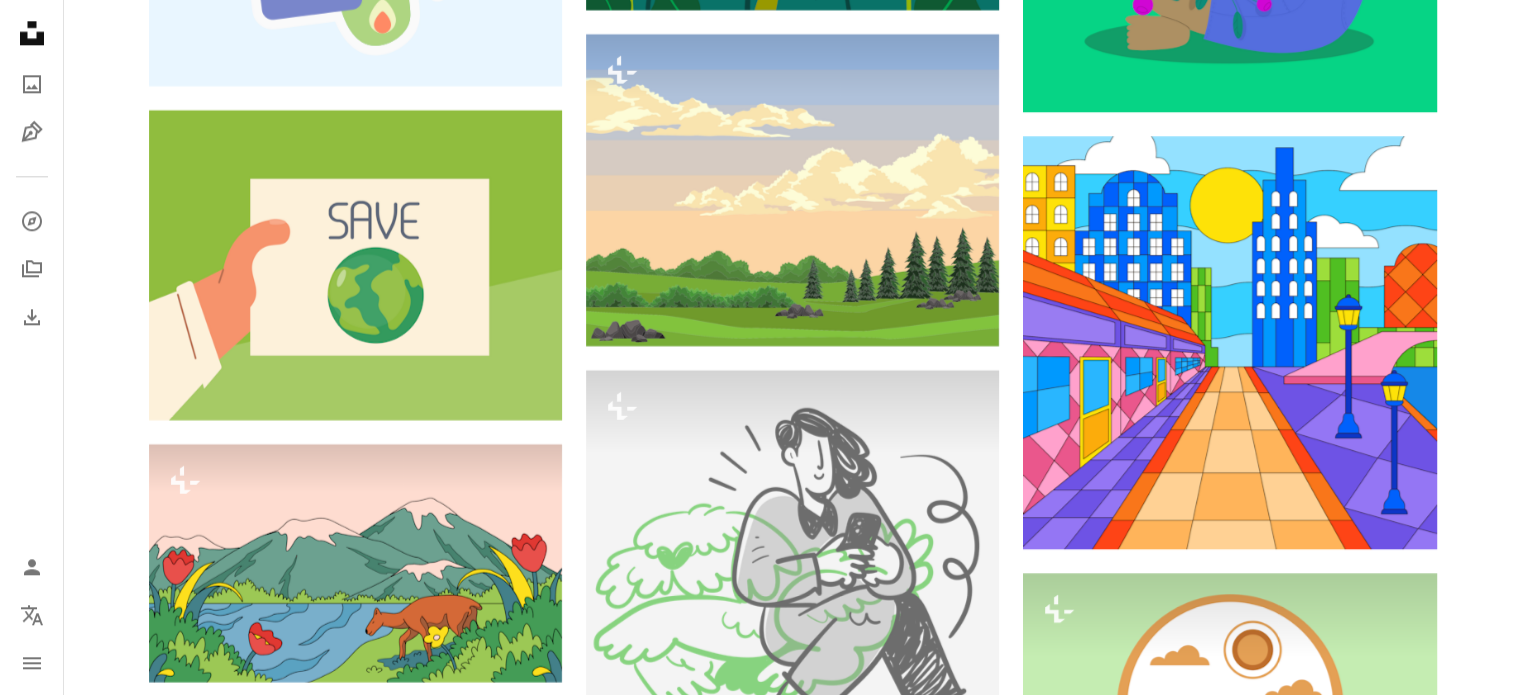 scroll, scrollTop: 17356, scrollLeft: 0, axis: vertical 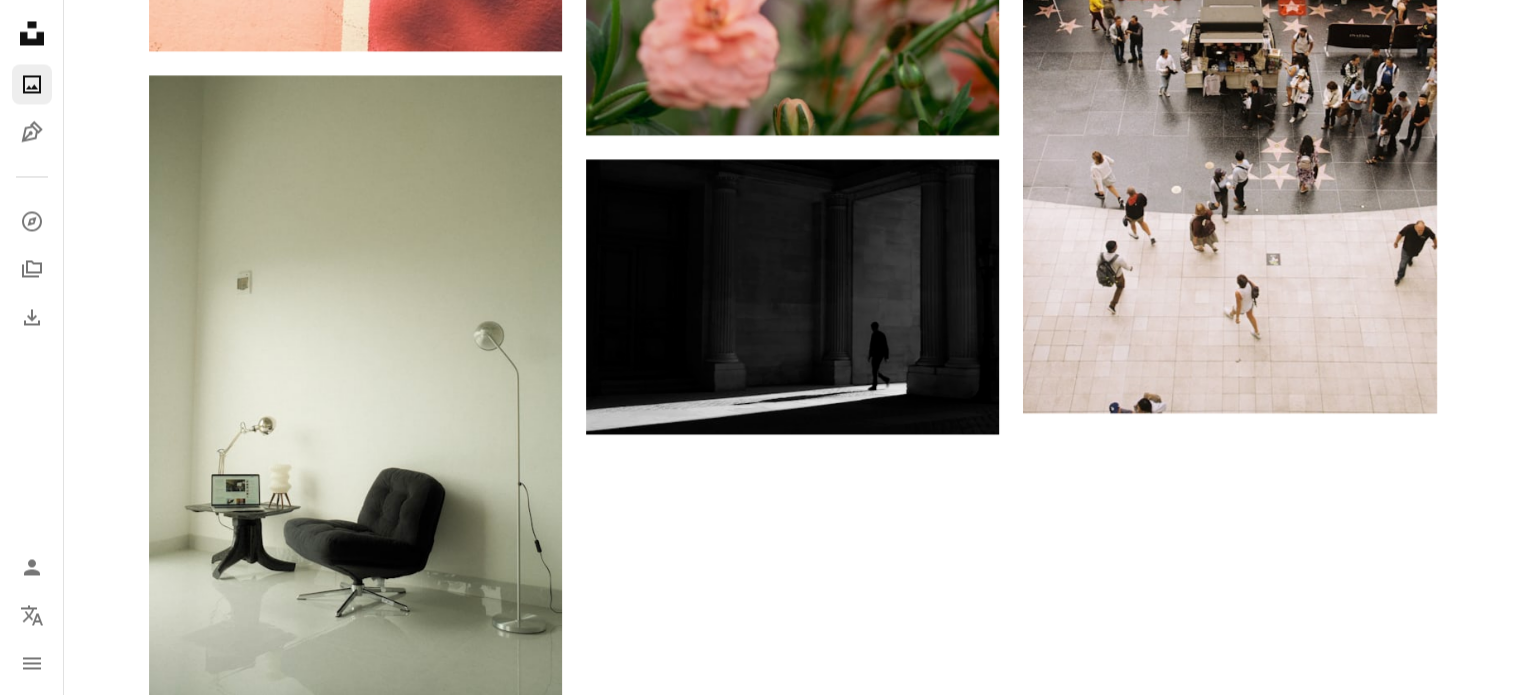 click at bounding box center (561, -3558) 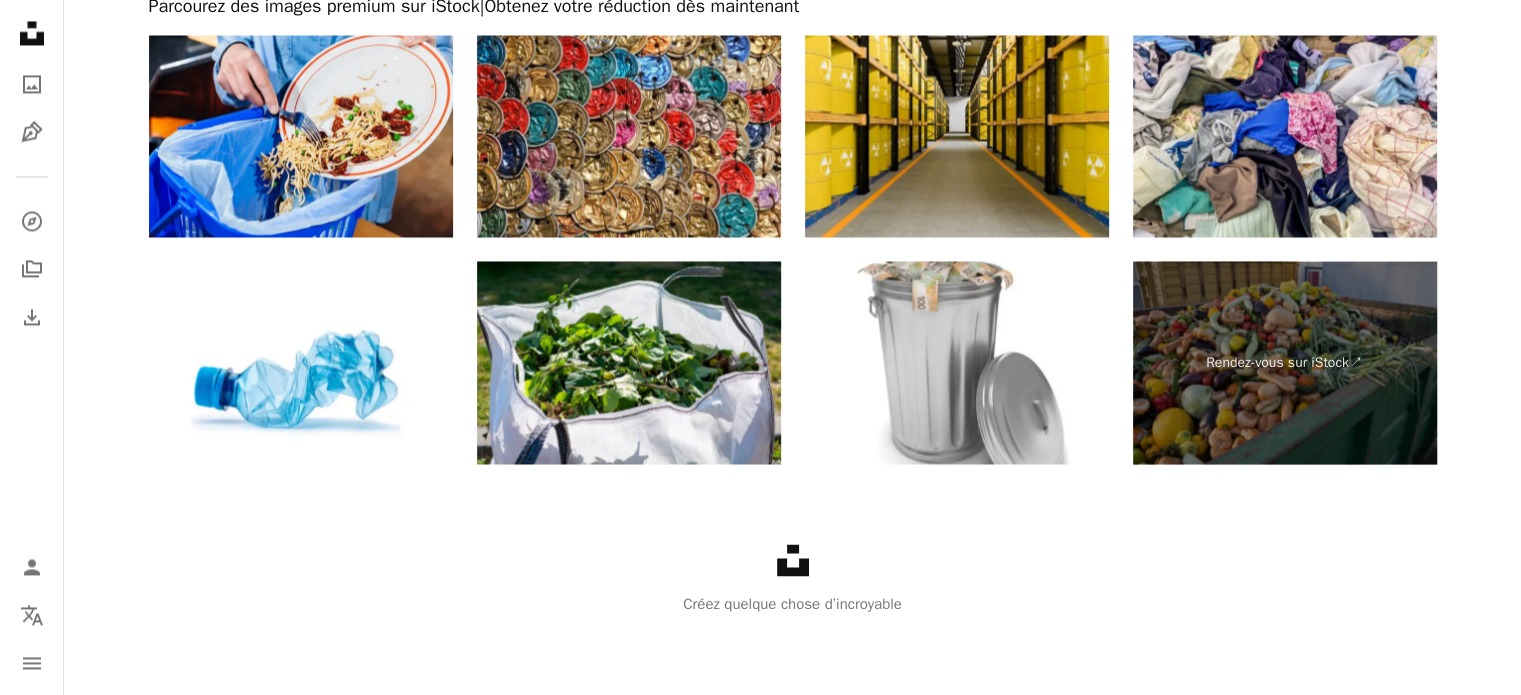 click at bounding box center (546, -3182) 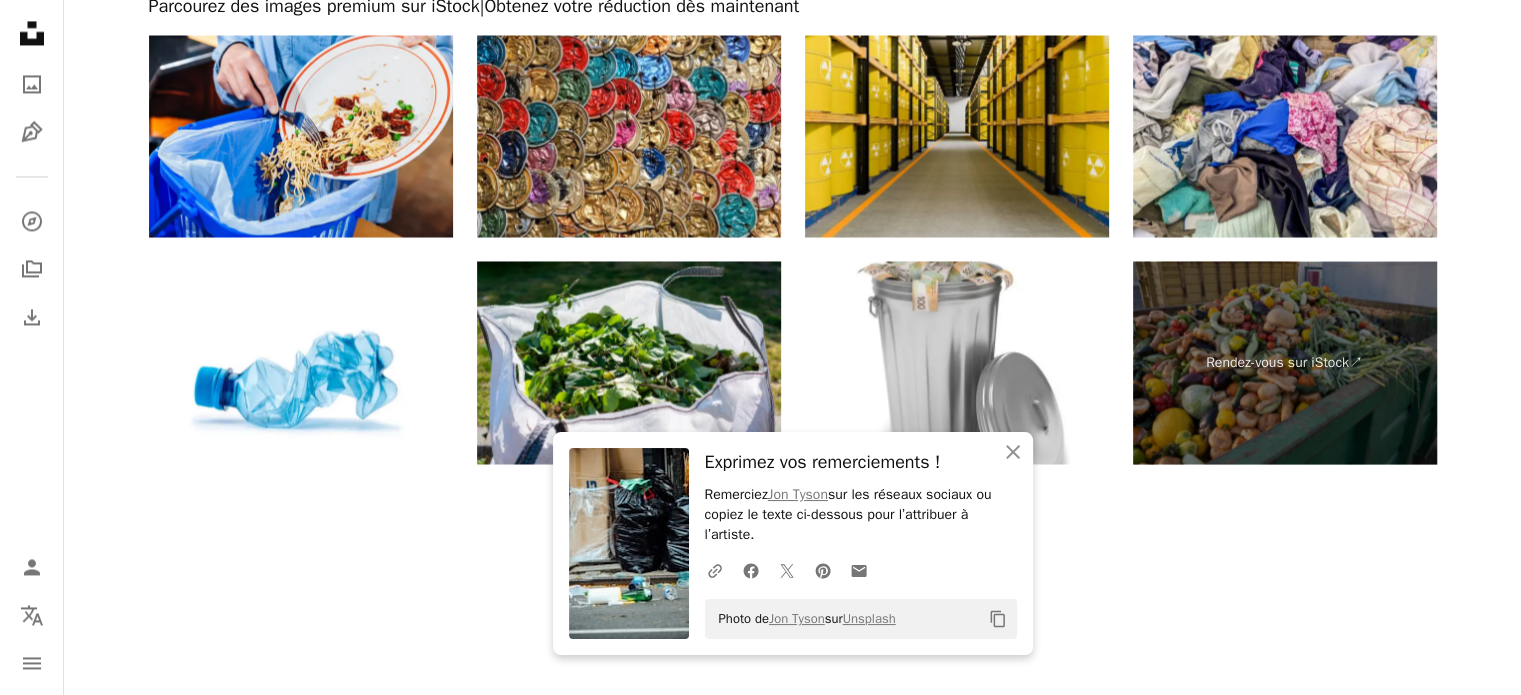 scroll, scrollTop: 1125, scrollLeft: 0, axis: vertical 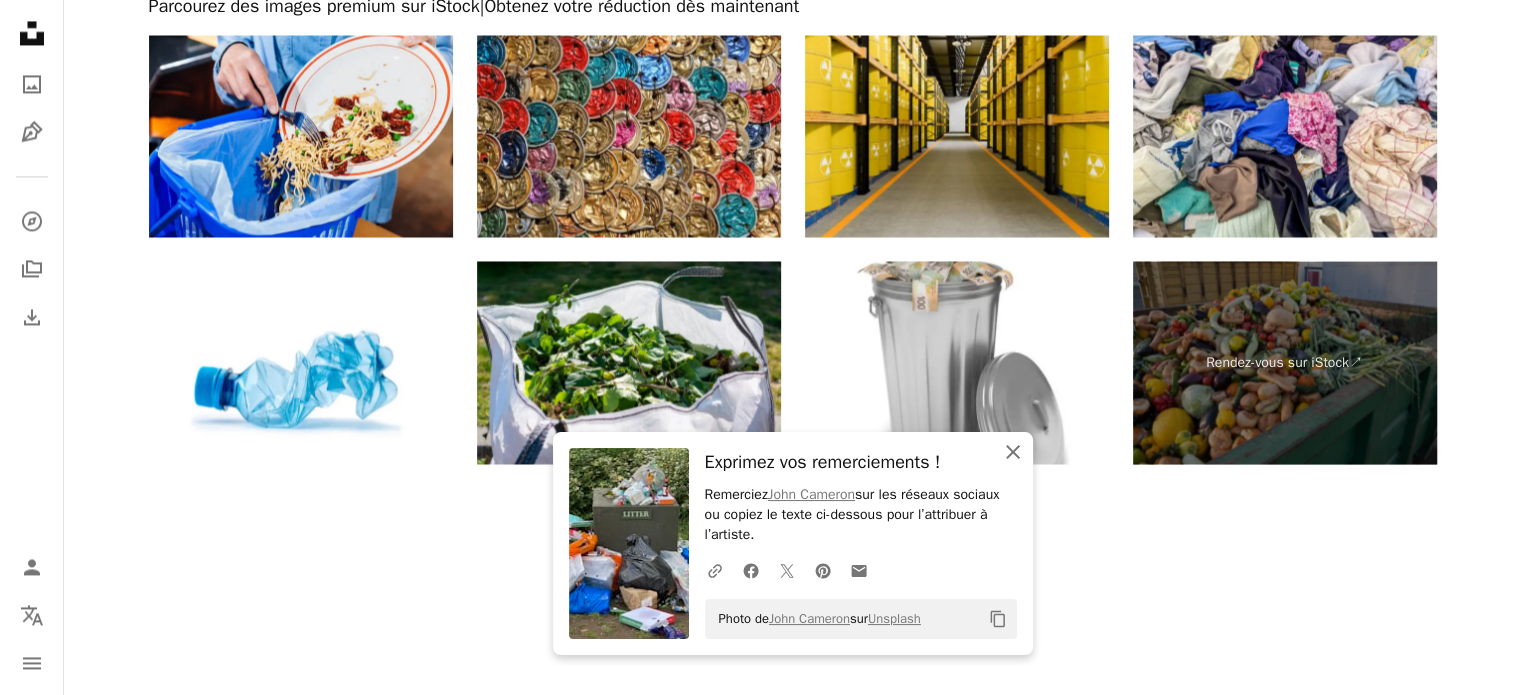 click on "An X shape" 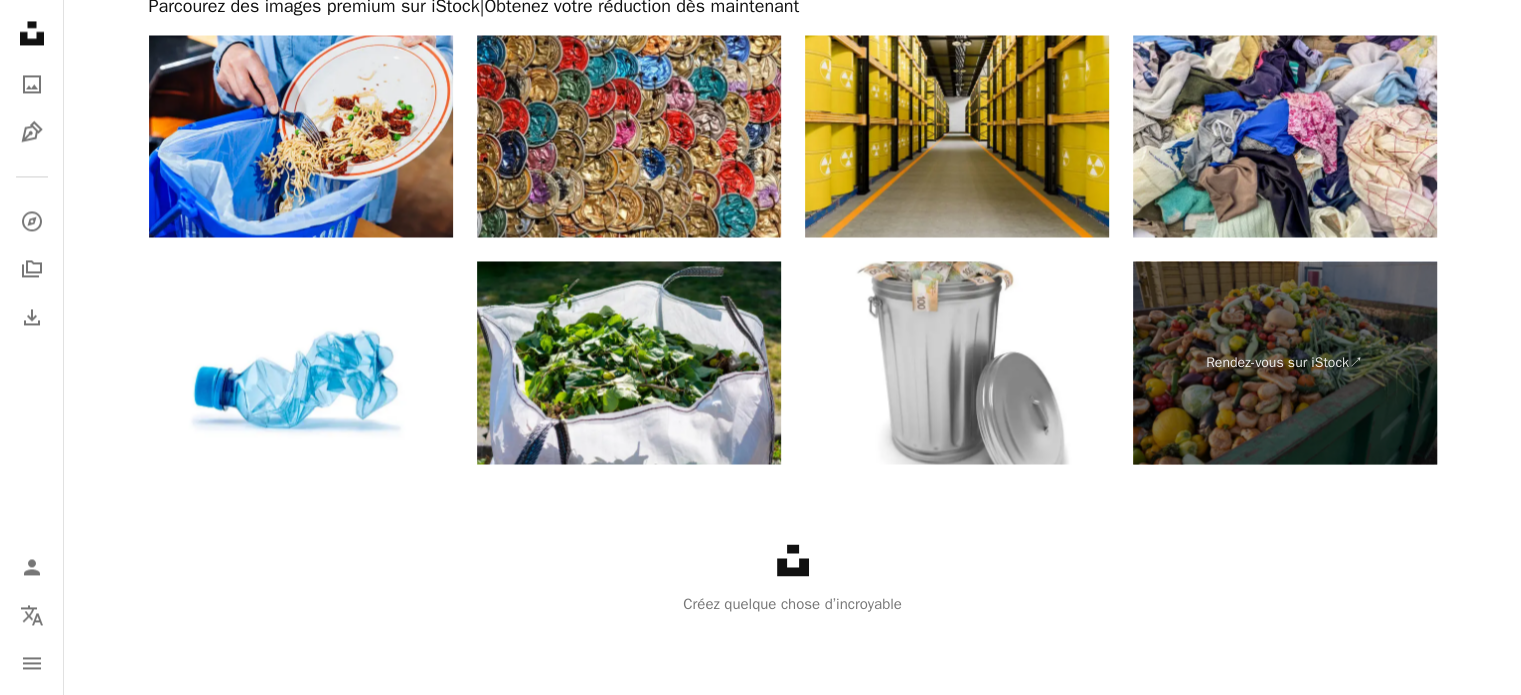 scroll, scrollTop: 1847, scrollLeft: 0, axis: vertical 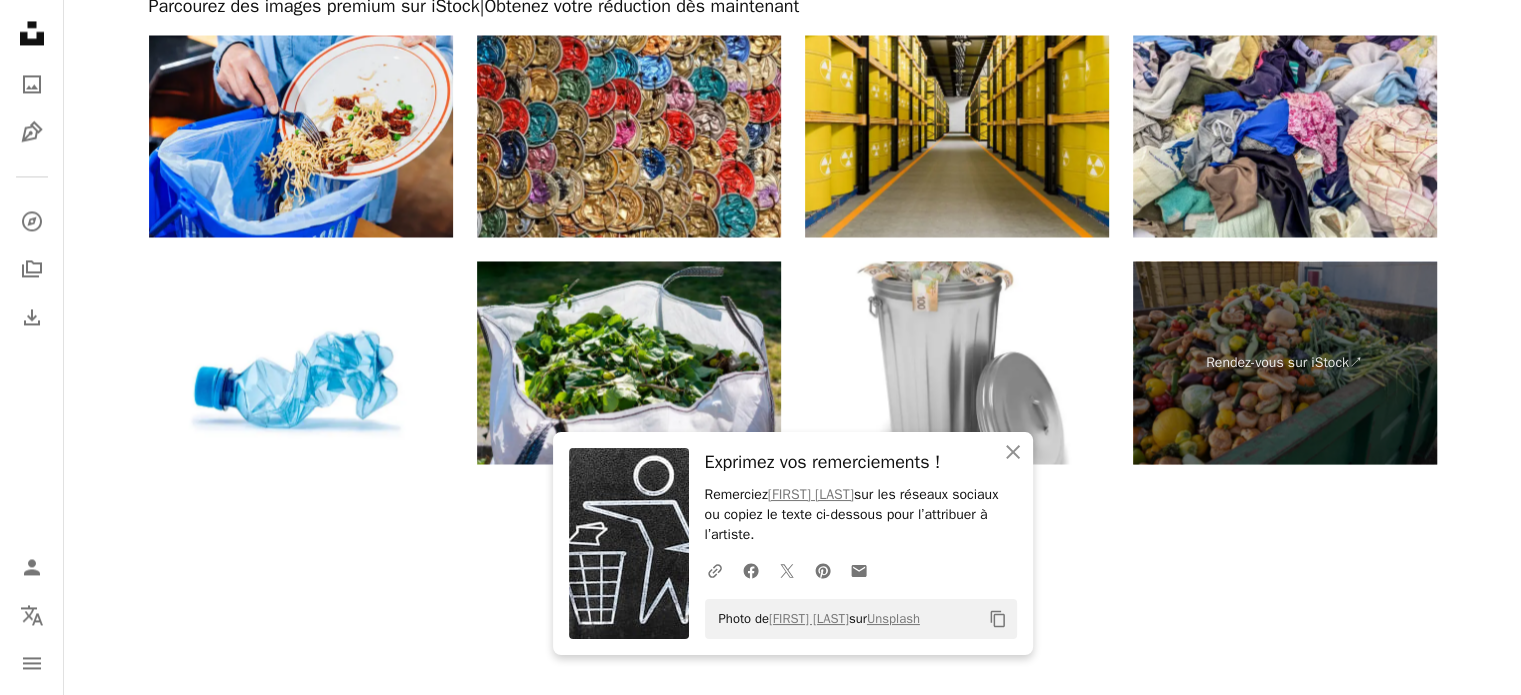 click on "Plus sign for Unsplash+ A heart A plus sign [NAME] Pour Unsplash+ A lock Télécharger A heart A plus sign [NAME] Arrow pointing down A heart A plus sign [NAME] Arrow pointing down A heart A plus sign [NAME] Disponible à l’embauche A checkmark inside of a circle Arrow pointing down A heart A plus sign [NAME] Arrow pointing down Plus sign for Unsplash+ A heart A plus sign [NAME] Pour Unsplash+ A lock Télécharger A heart A plus sign [NAME] Arrow pointing down A heart A plus sign [NAME] Disponible à l’embauche A checkmark inside of a circle Arrow pointing down Plus sign for Unsplash+ A heart A plus sign [NAME] Pour Unsplash+ A lock Télécharger A heart A plus sign [NAME] Disponible à l’embauche A checkmark inside of a circle Arrow pointing down Start A Free Trial Pour" at bounding box center (793, -1538) 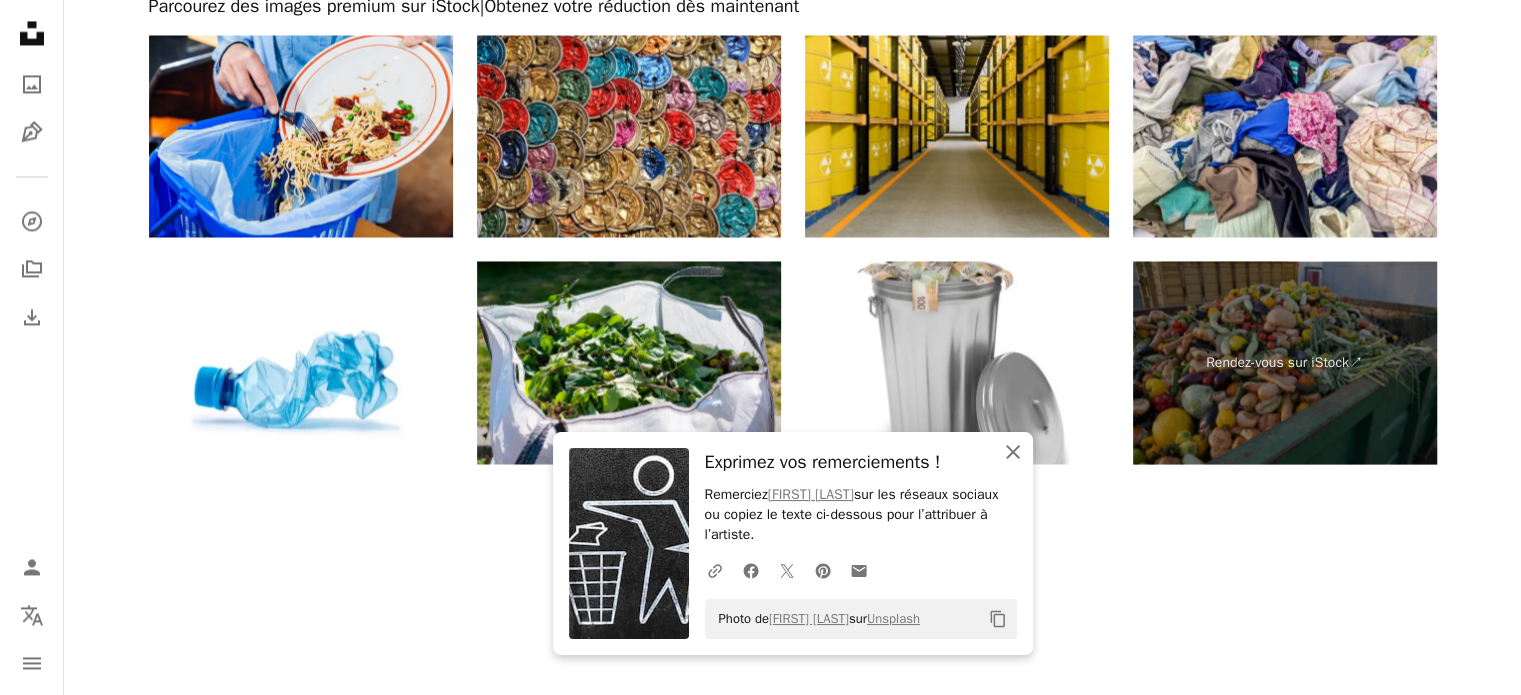 click on "An X shape" 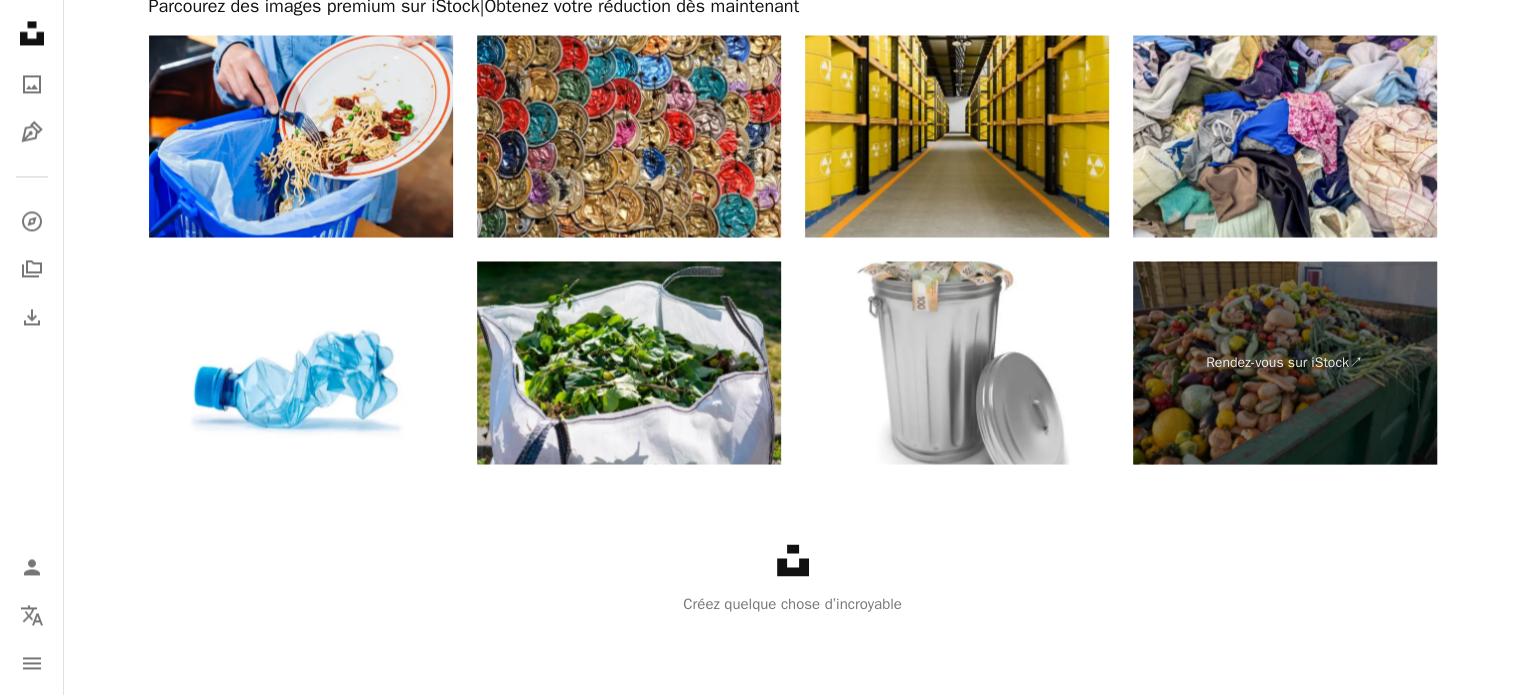 click on "Plus de résultats" at bounding box center (793, -142) 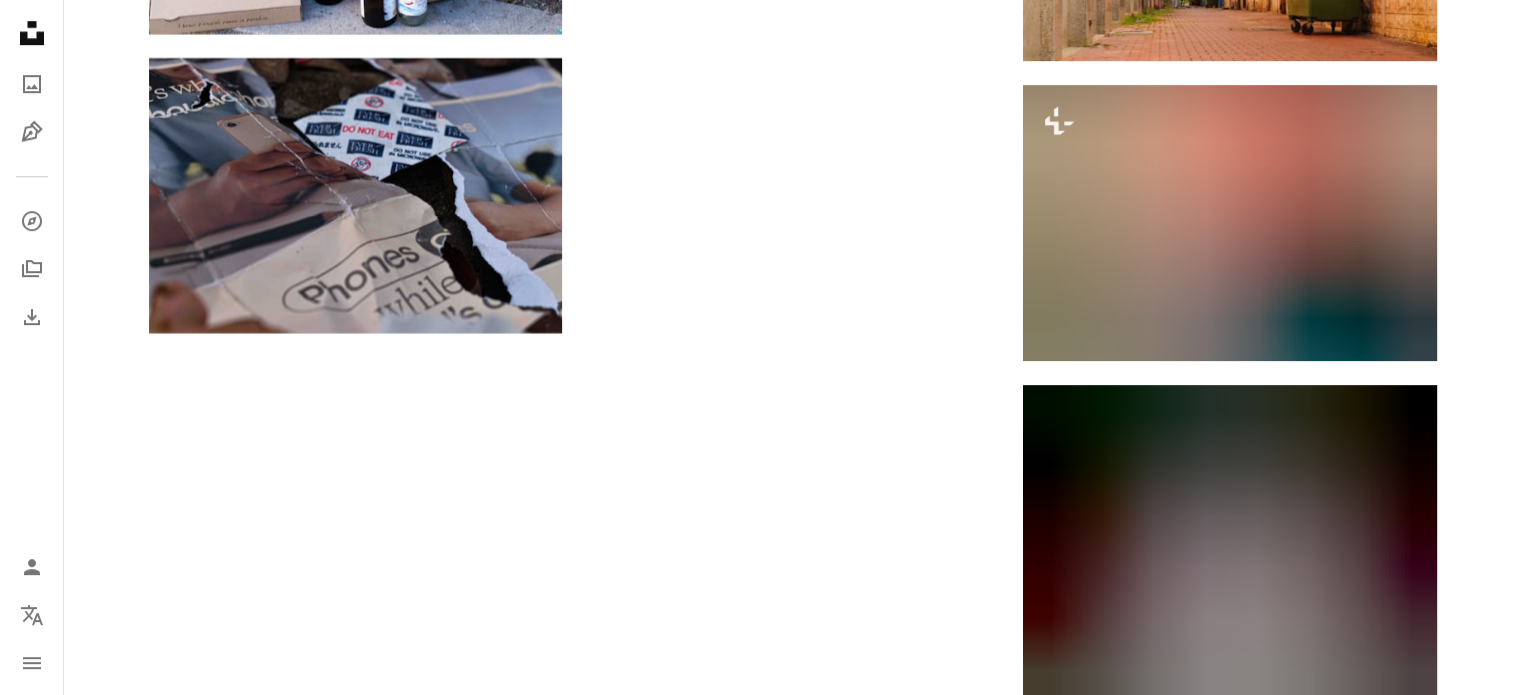 scroll, scrollTop: 5038, scrollLeft: 0, axis: vertical 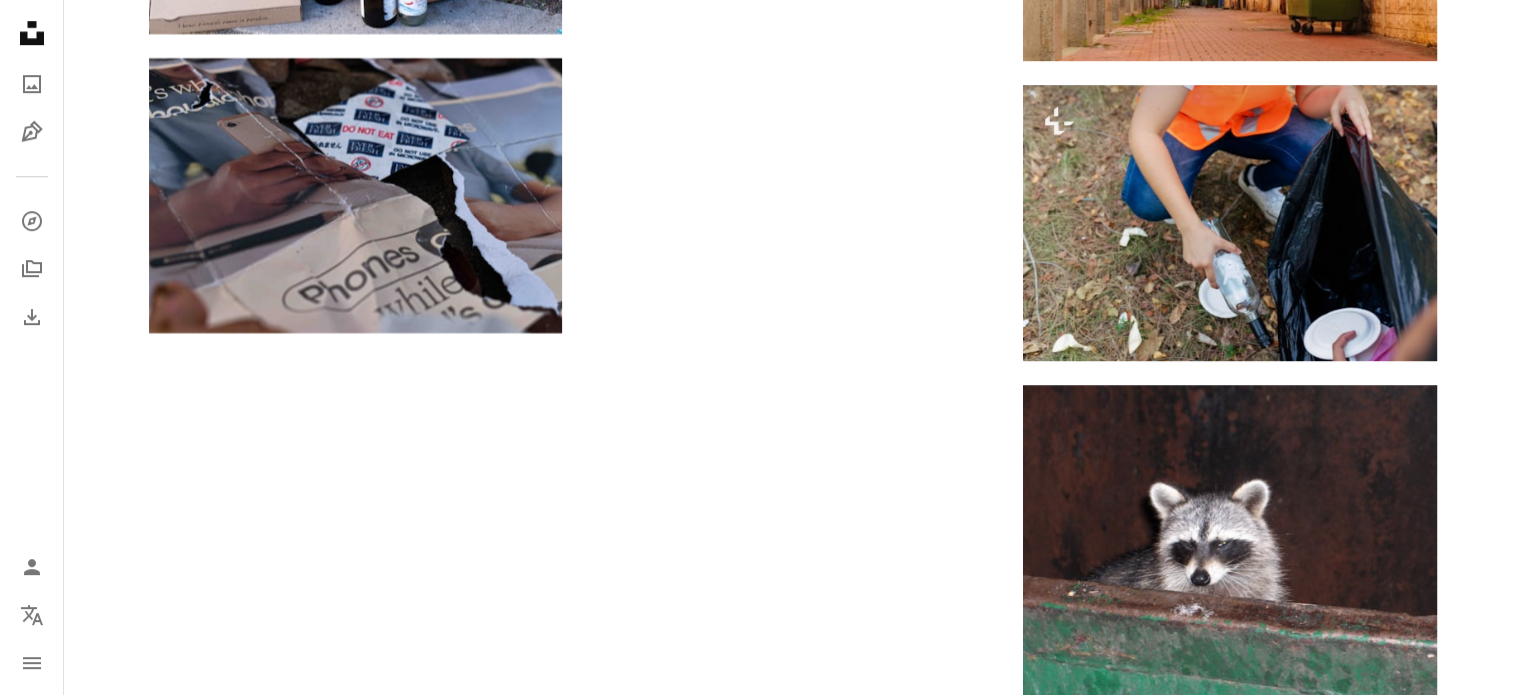 click on "Arrow pointing down" at bounding box center [959, -3466] 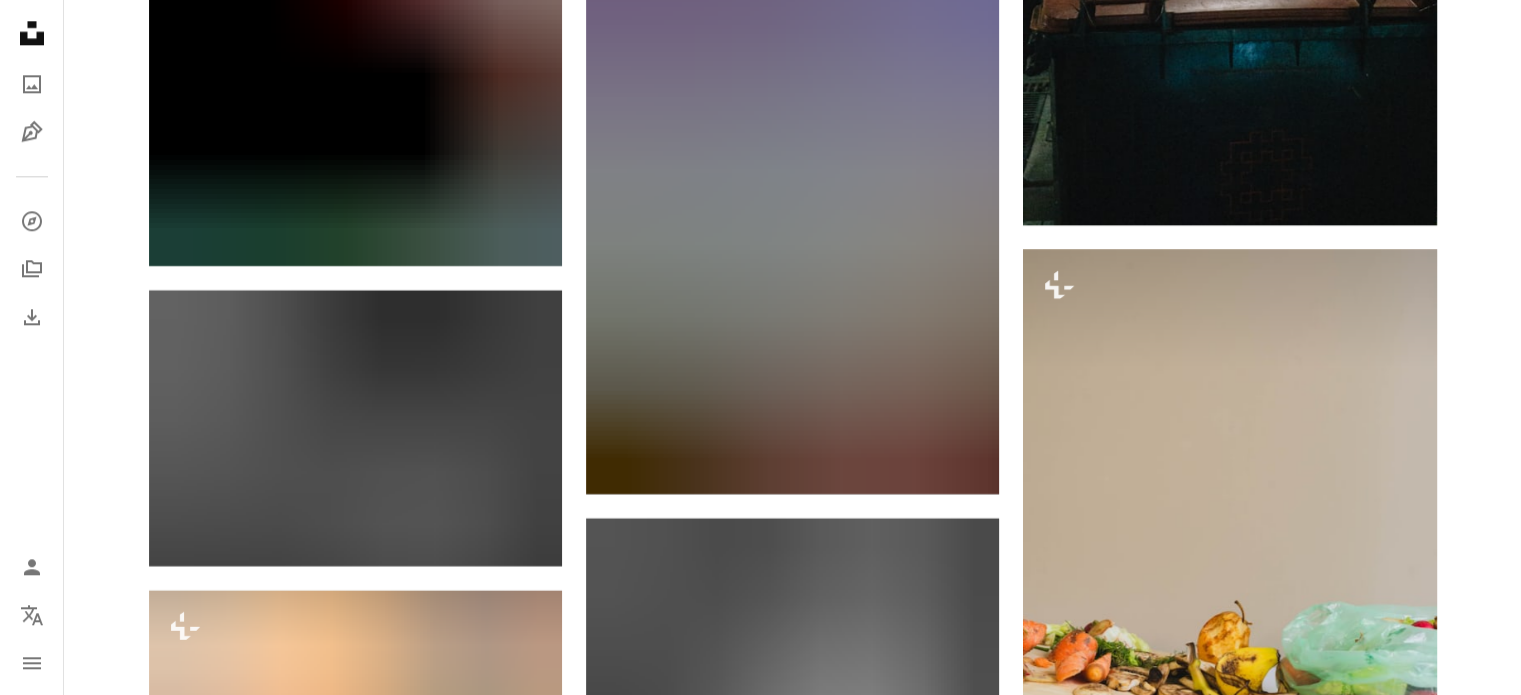 scroll, scrollTop: 7733, scrollLeft: 0, axis: vertical 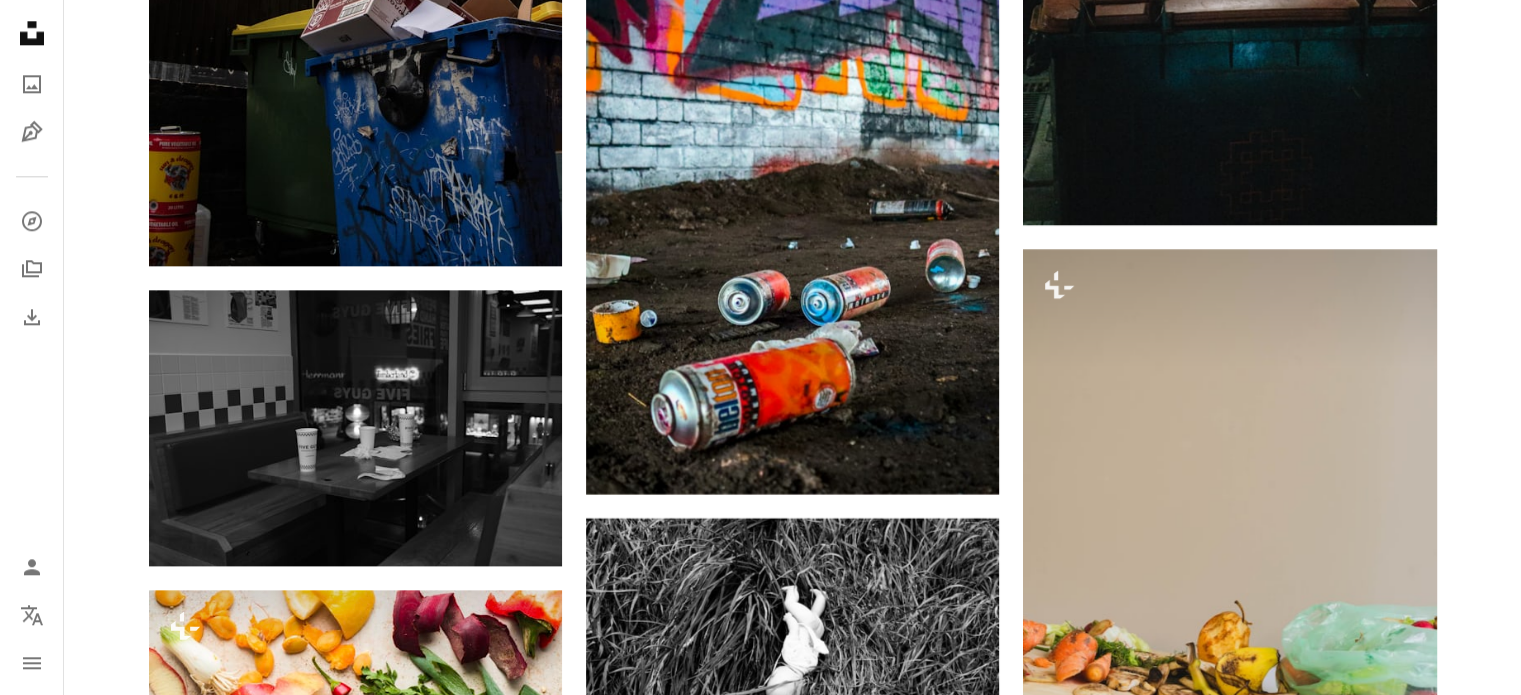 click on "Arrow pointing down" at bounding box center (522, -1656) 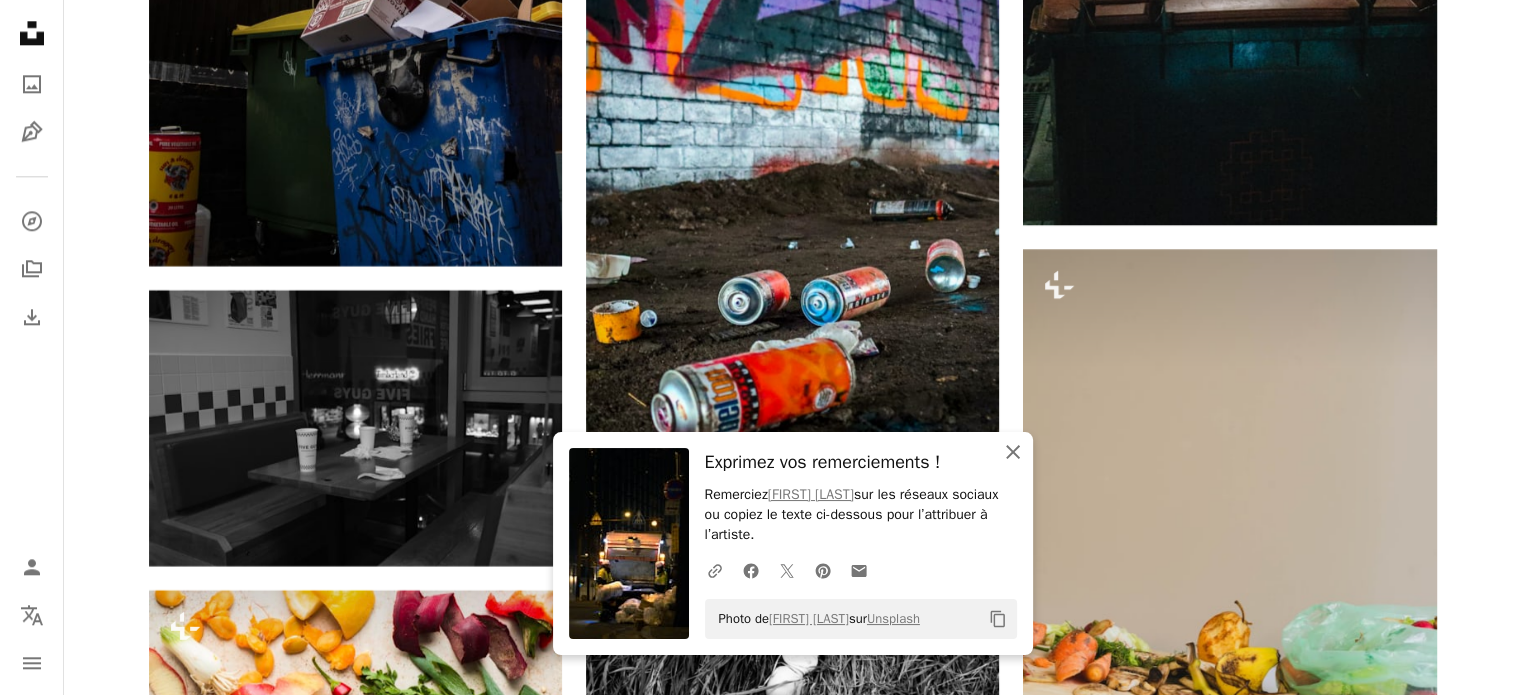 click on "An X shape" 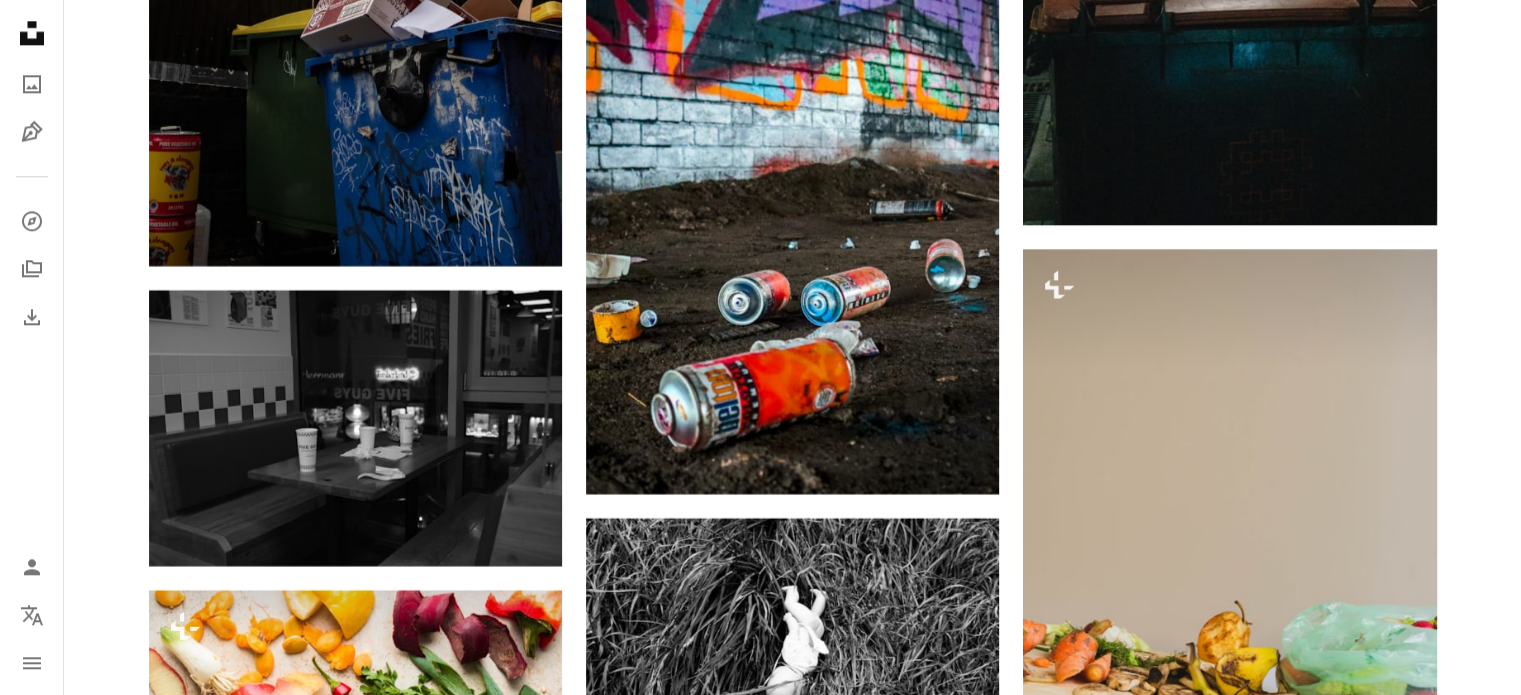 scroll, scrollTop: 8459, scrollLeft: 0, axis: vertical 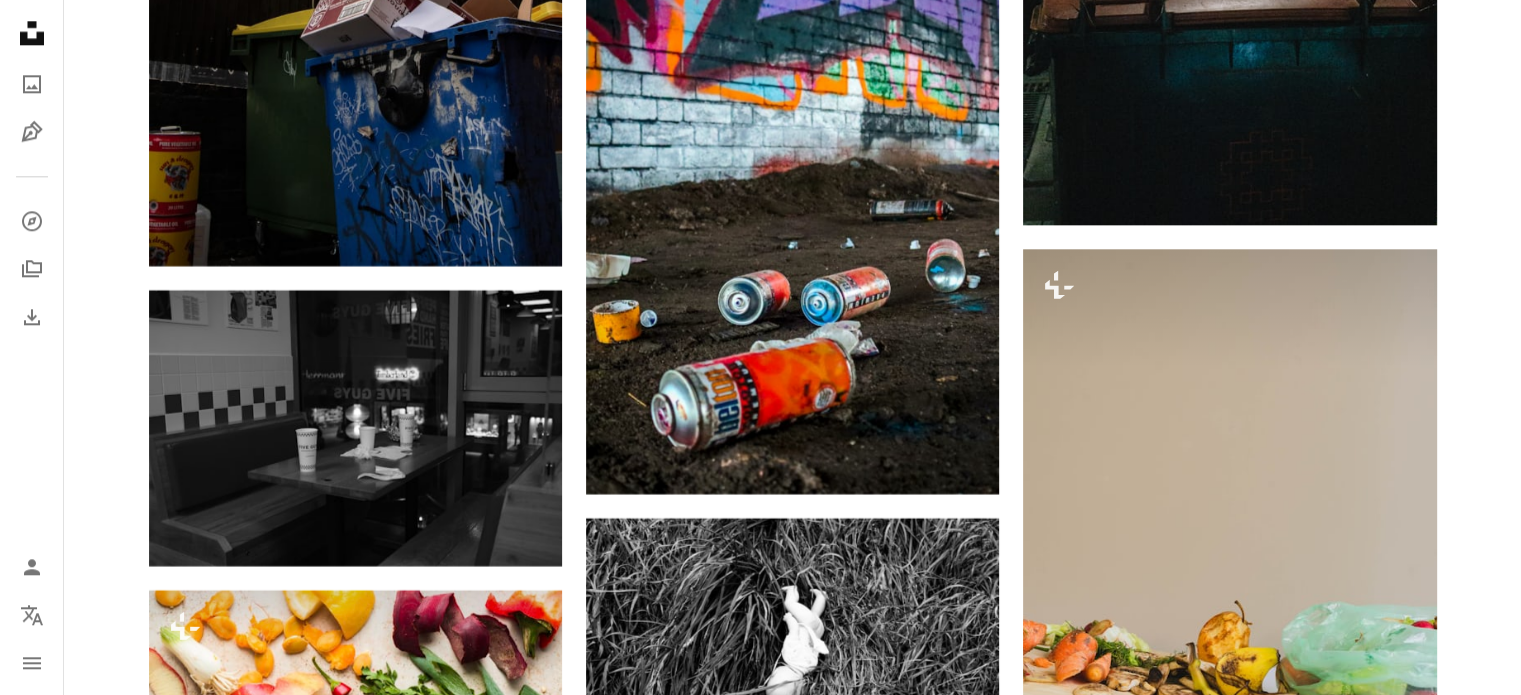 click on "Arrow pointing down" 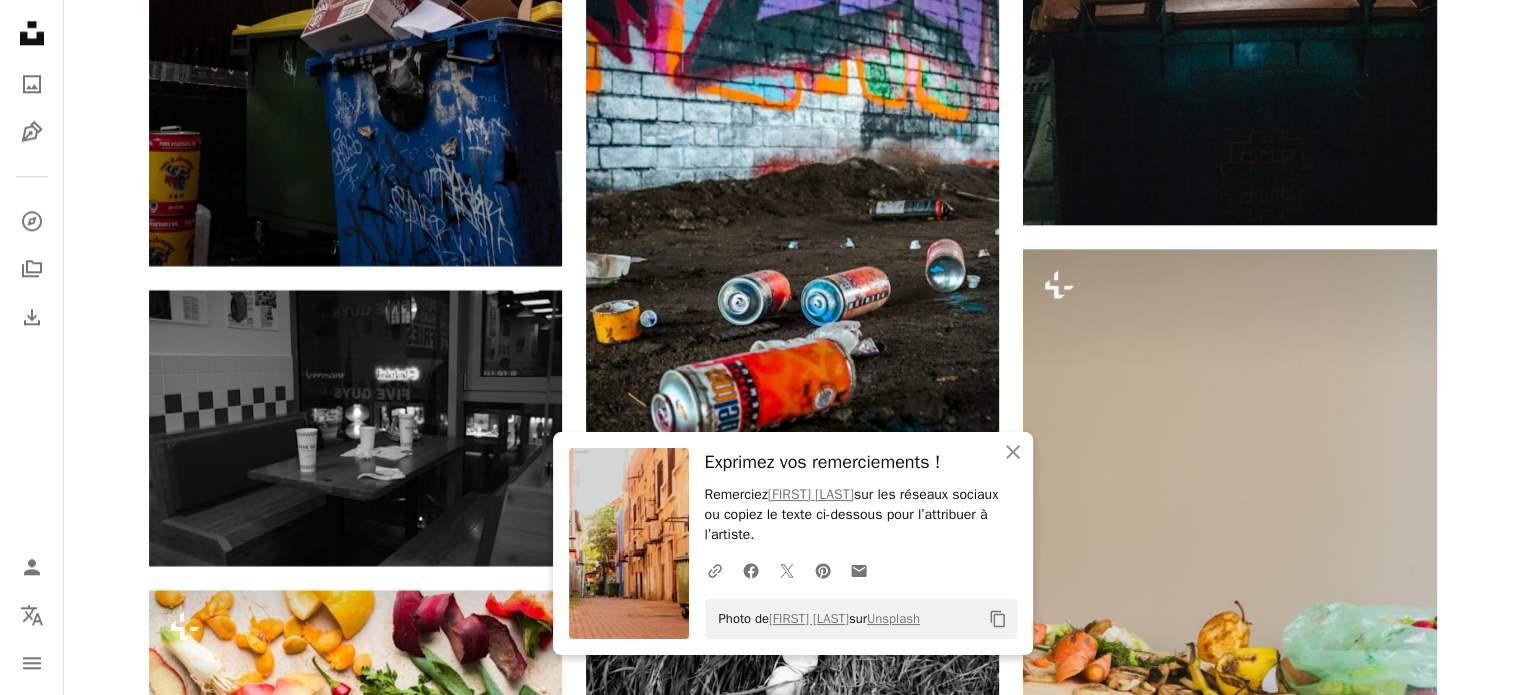 scroll, scrollTop: 8735, scrollLeft: 0, axis: vertical 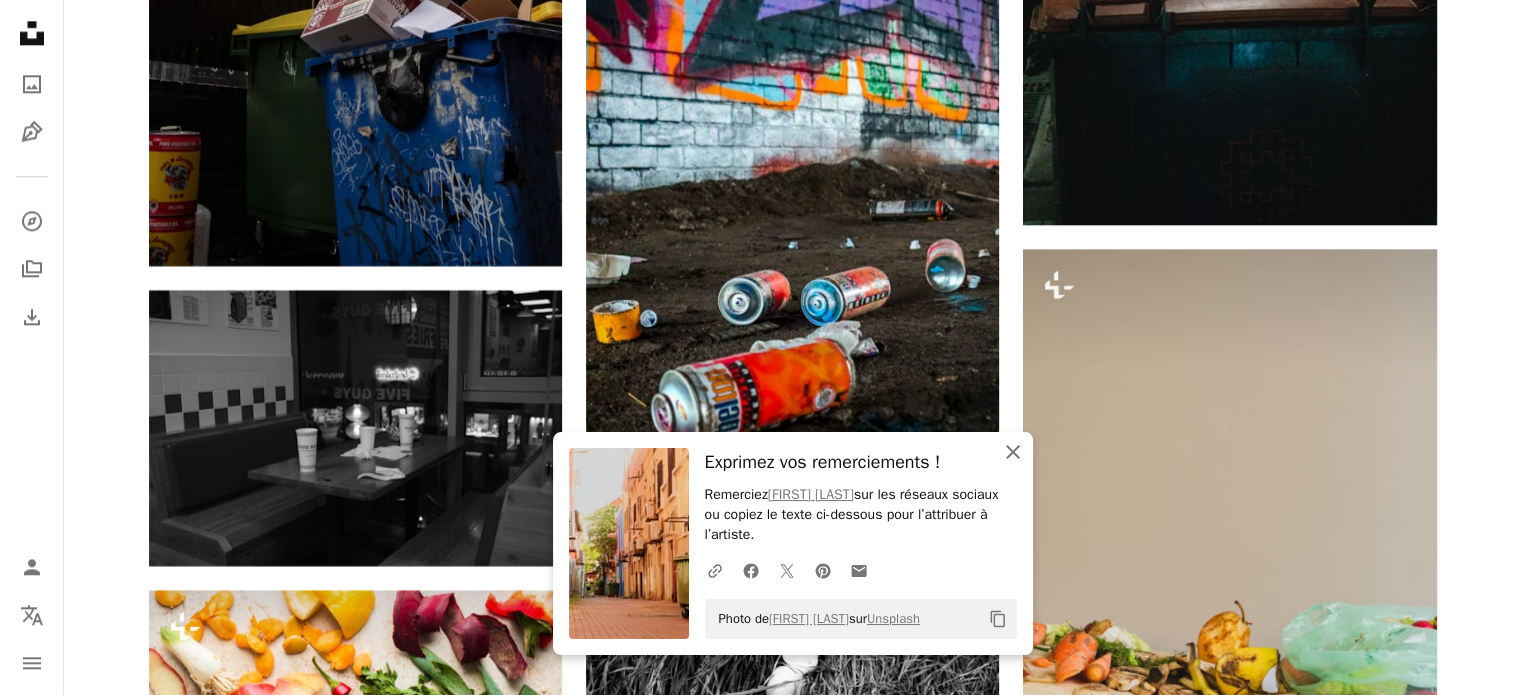 click 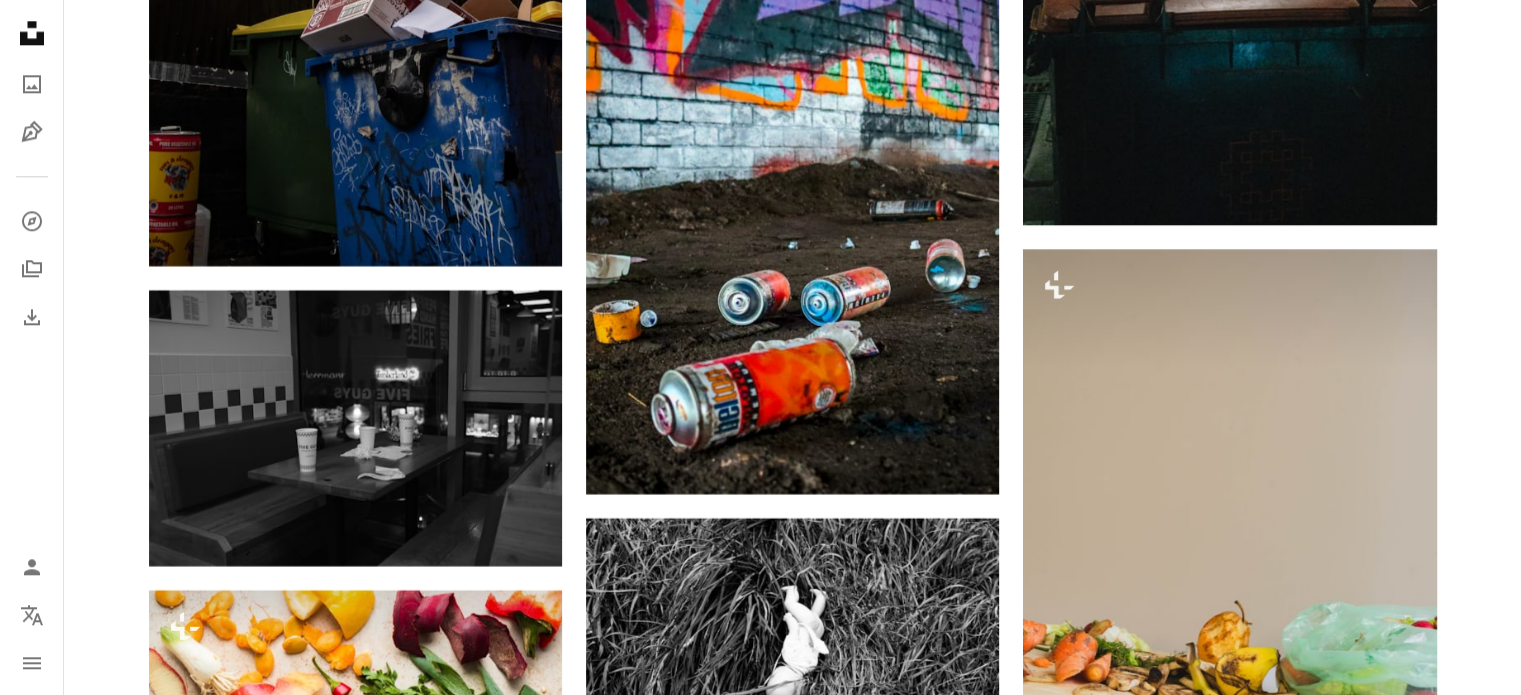 scroll, scrollTop: 9552, scrollLeft: 0, axis: vertical 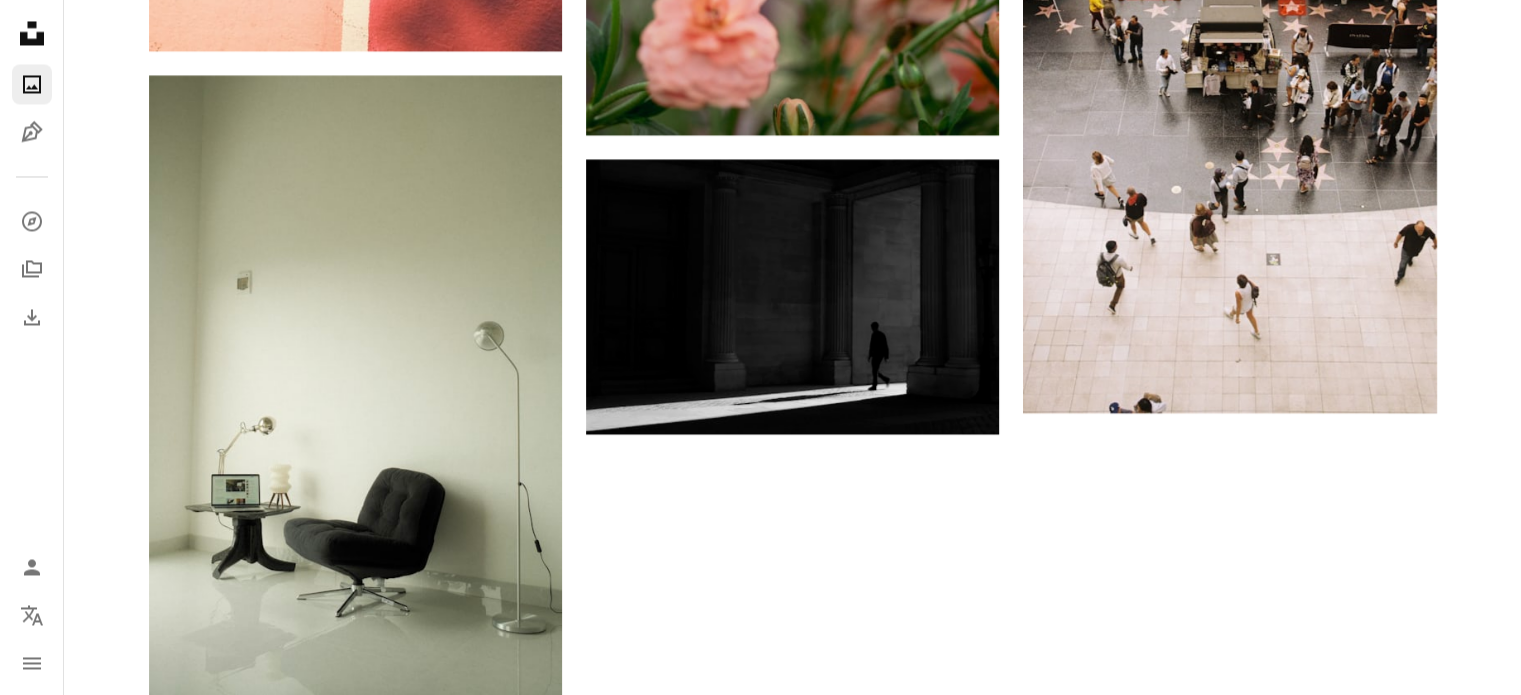 click at bounding box center (561, -3558) 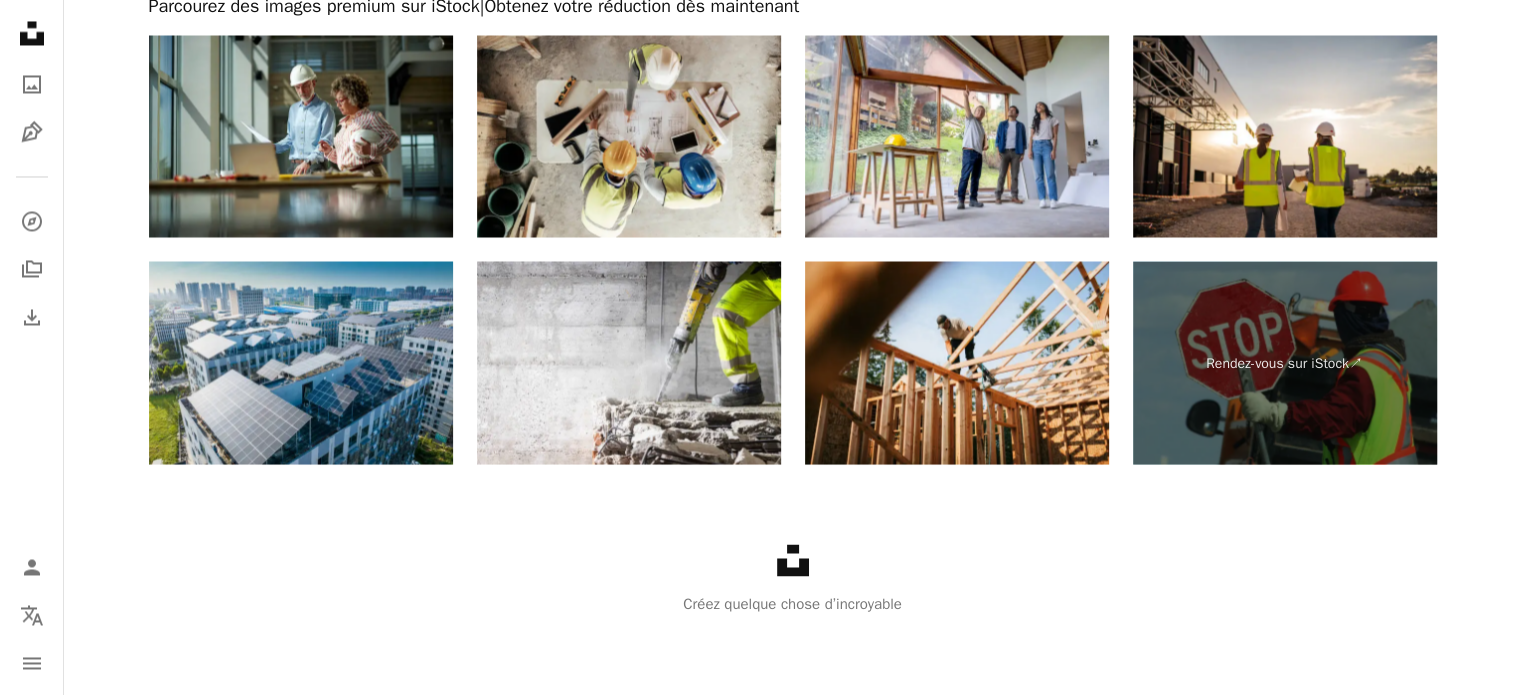 scroll, scrollTop: 491, scrollLeft: 0, axis: vertical 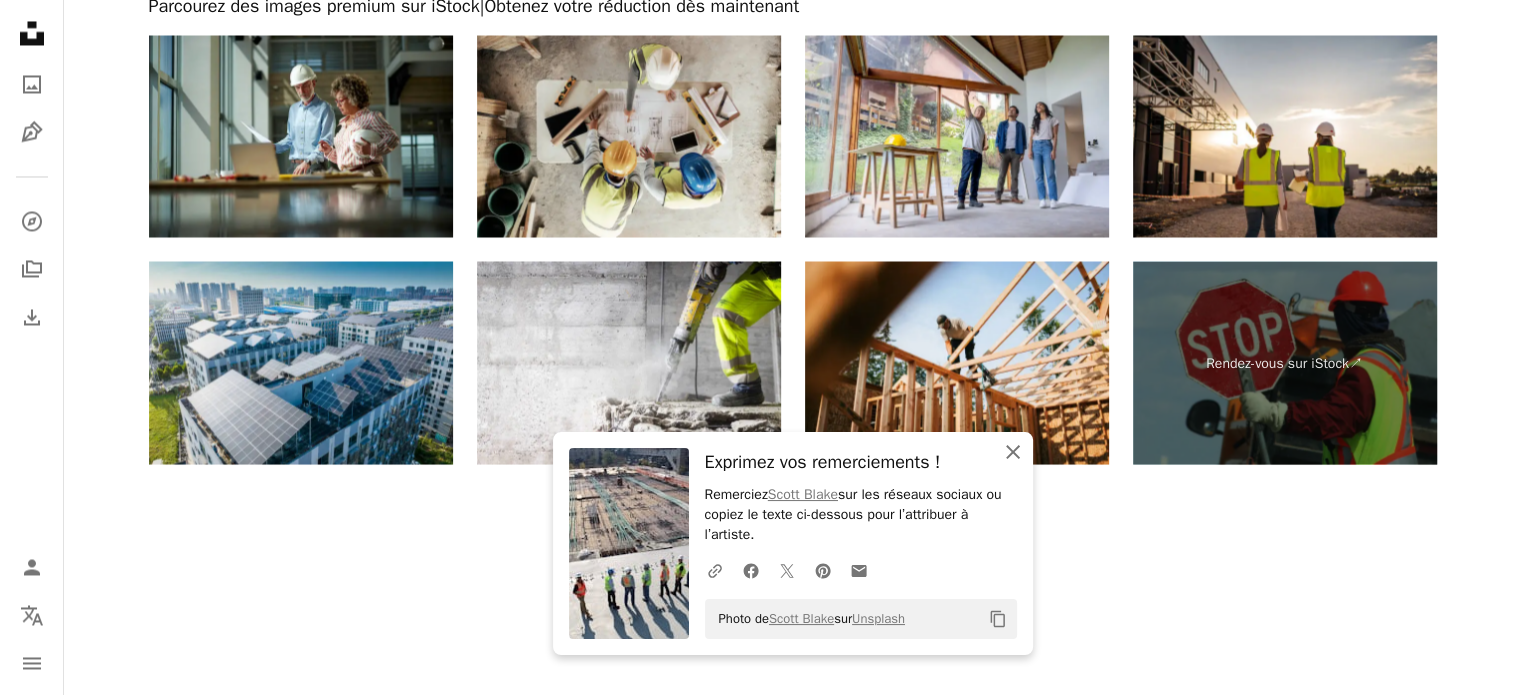 click on "An X shape" 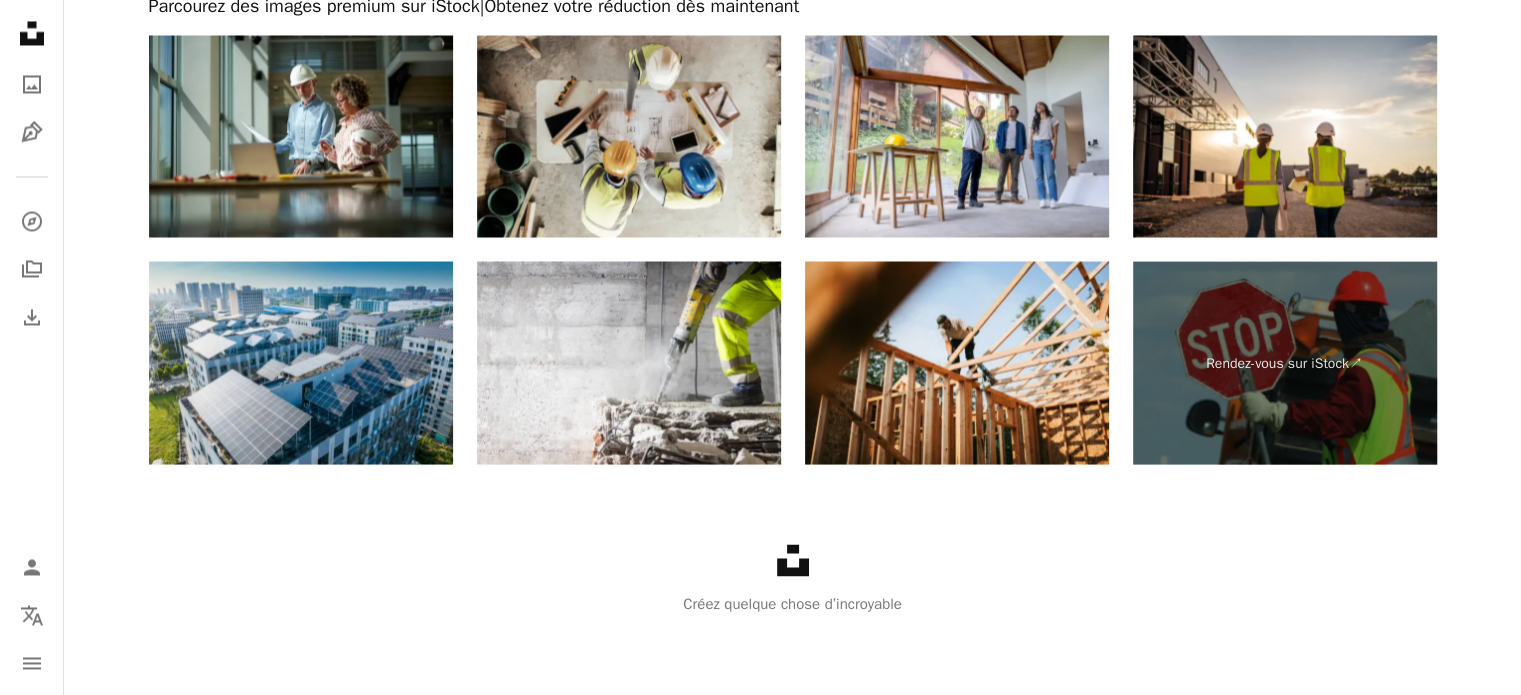 scroll, scrollTop: 1018, scrollLeft: 0, axis: vertical 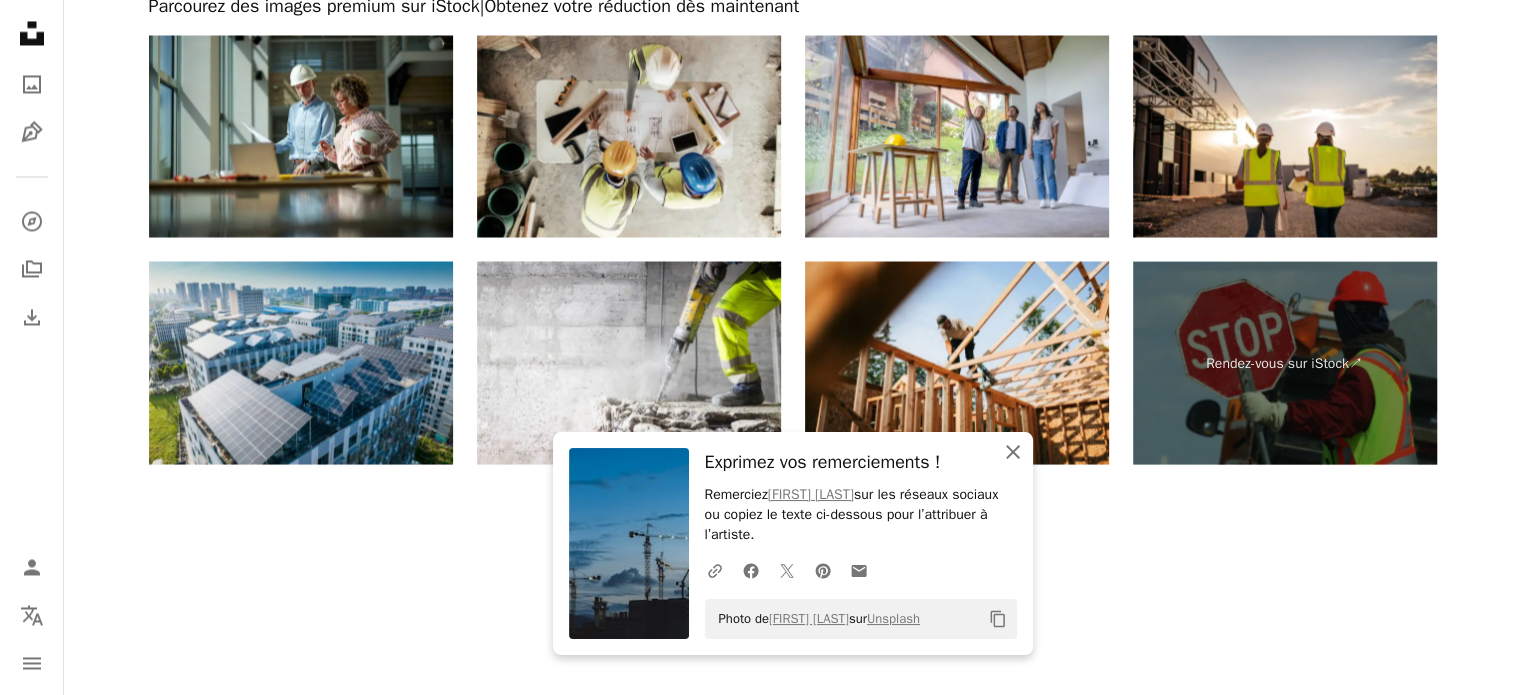 click on "An X shape" 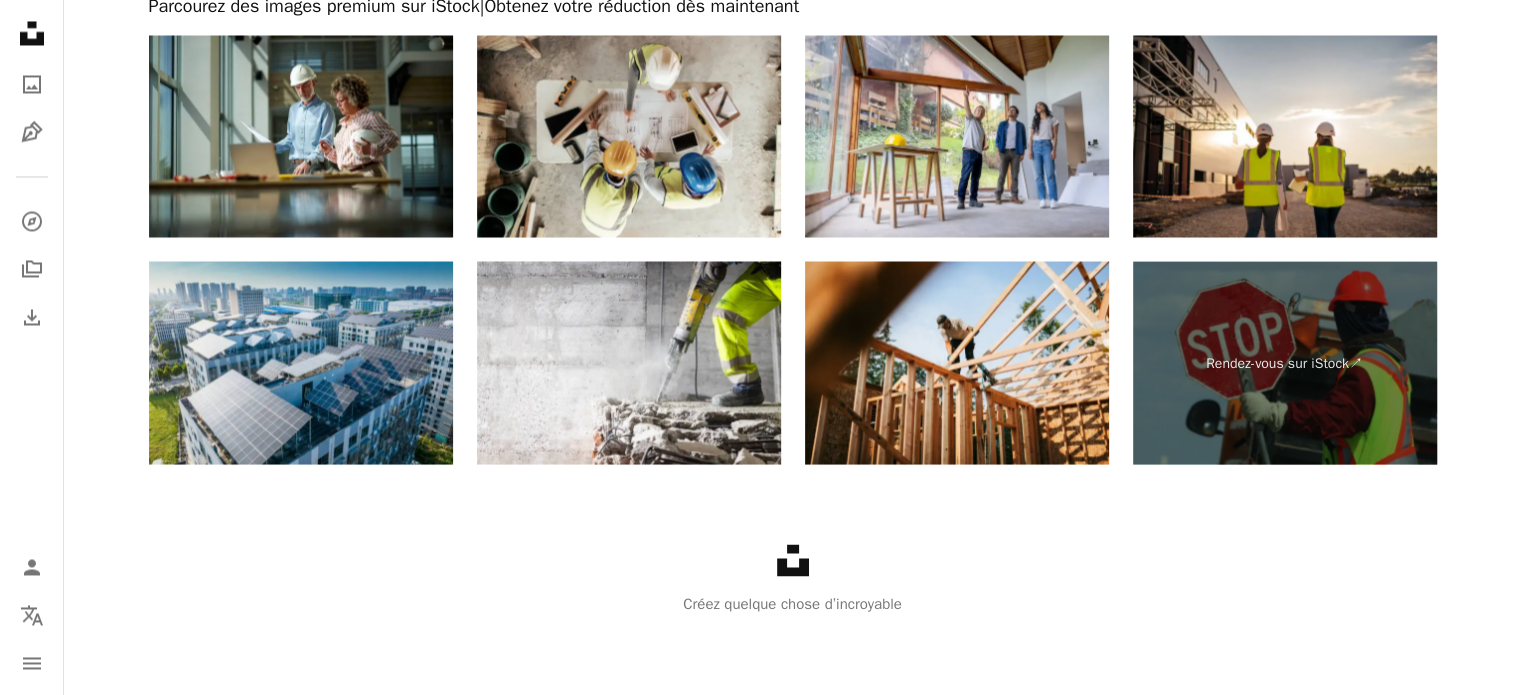 scroll, scrollTop: 1380, scrollLeft: 0, axis: vertical 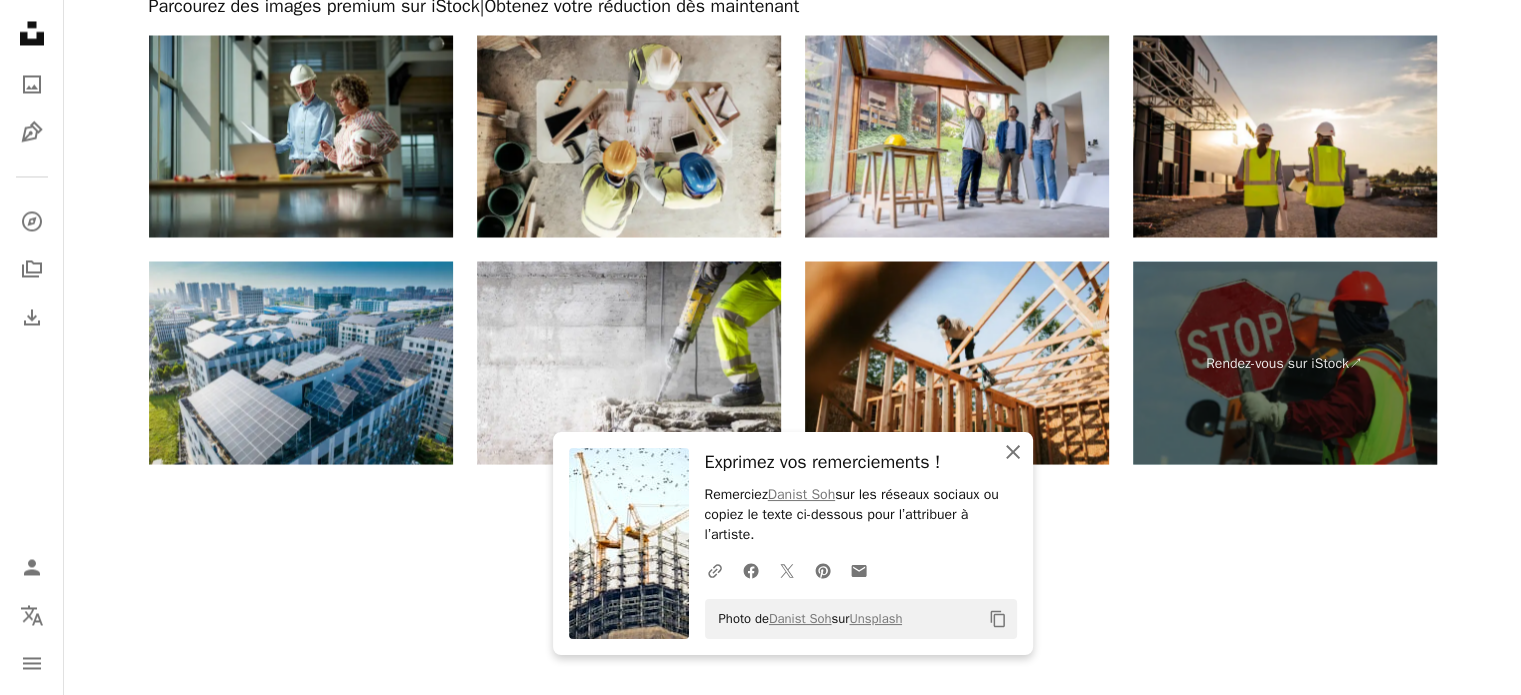 click on "An X shape" 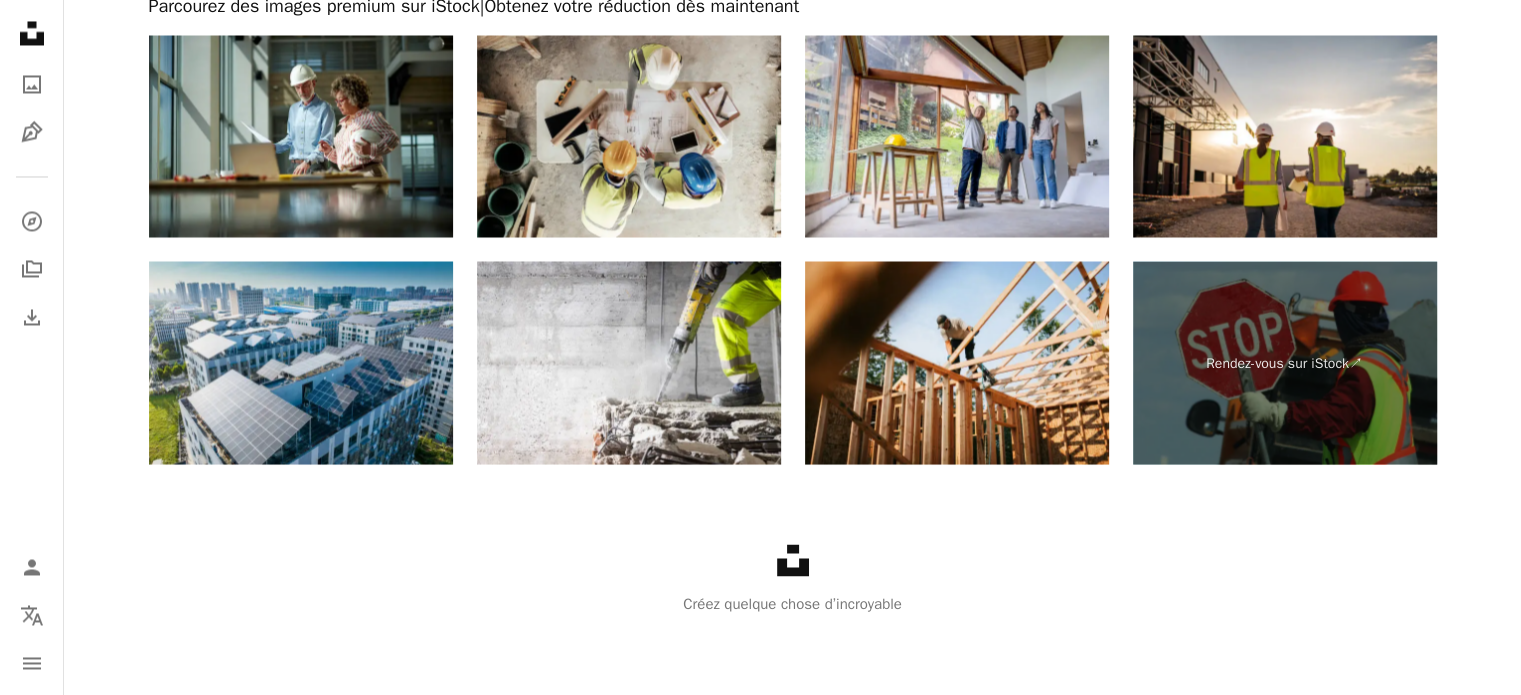click on "Arrow pointing down" 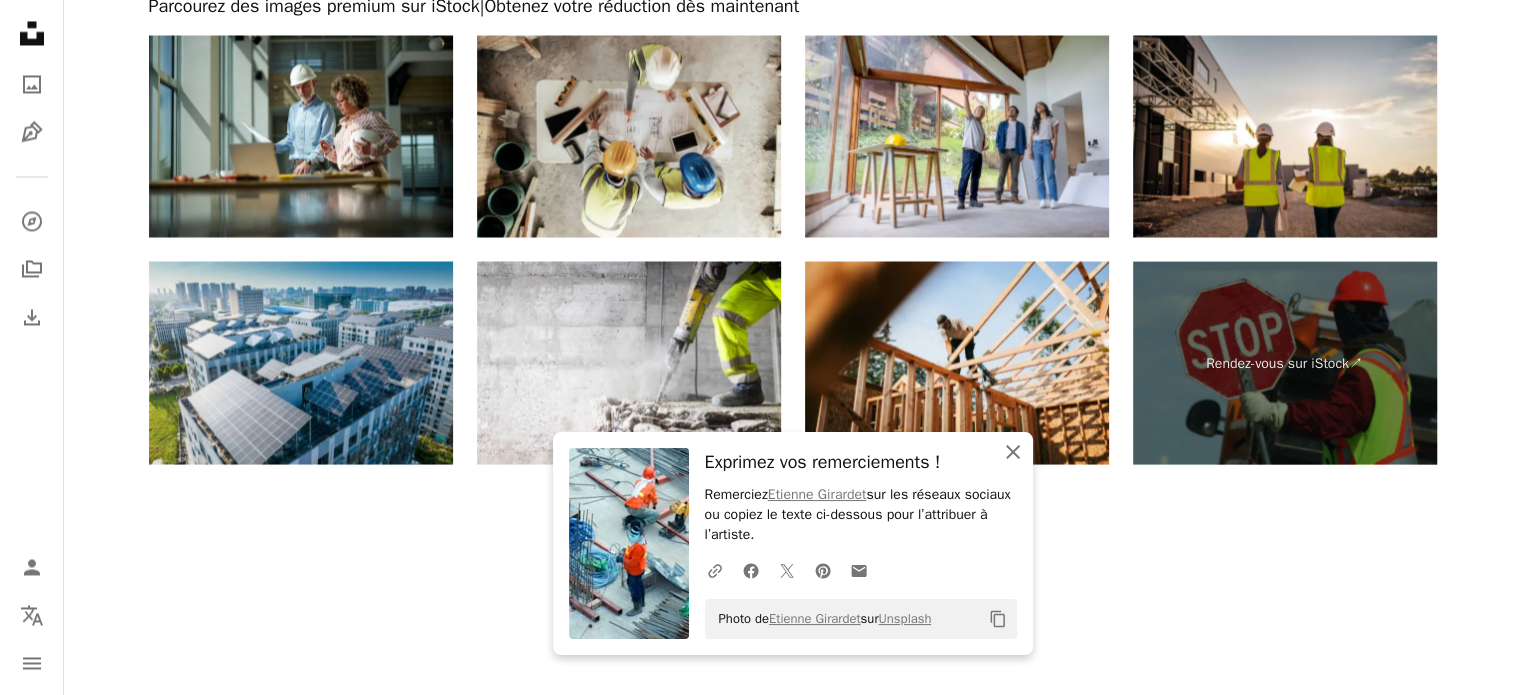 click on "An X shape" 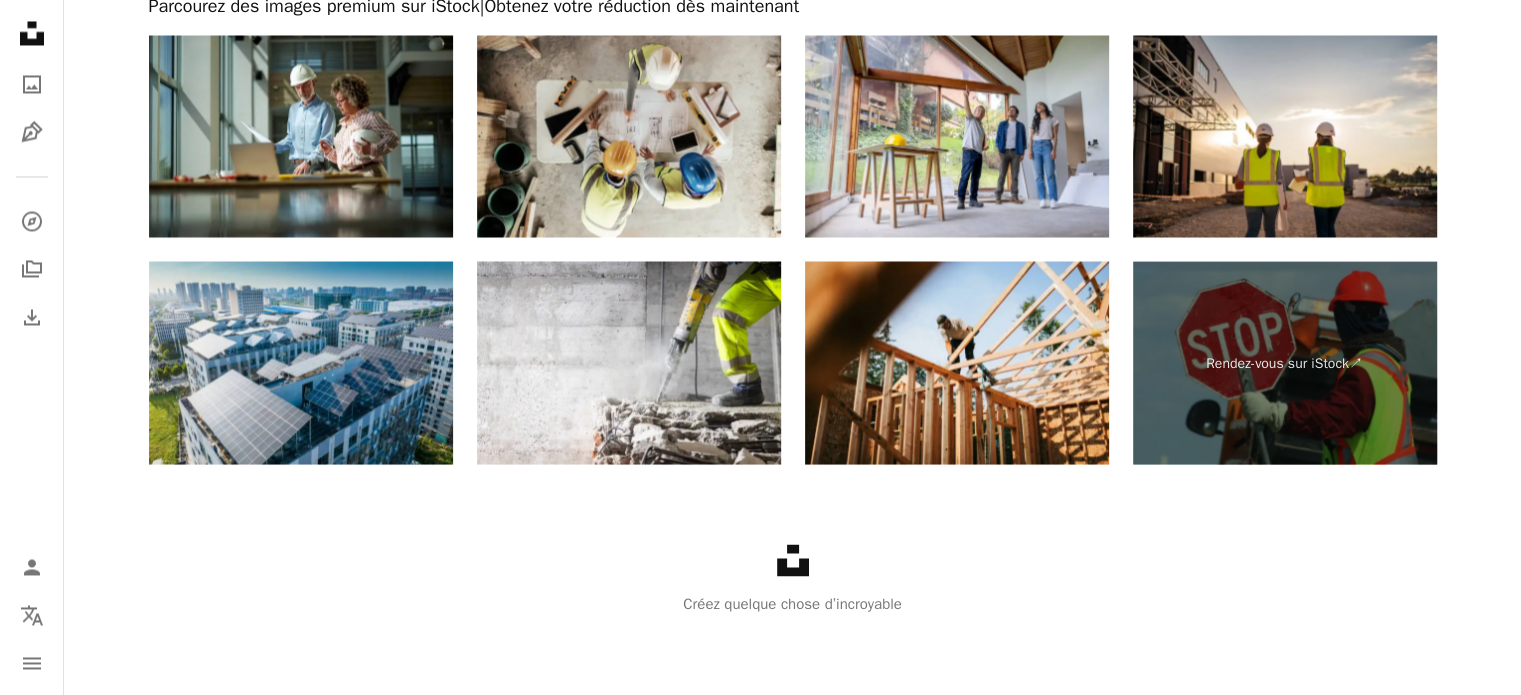 scroll, scrollTop: 0, scrollLeft: 0, axis: both 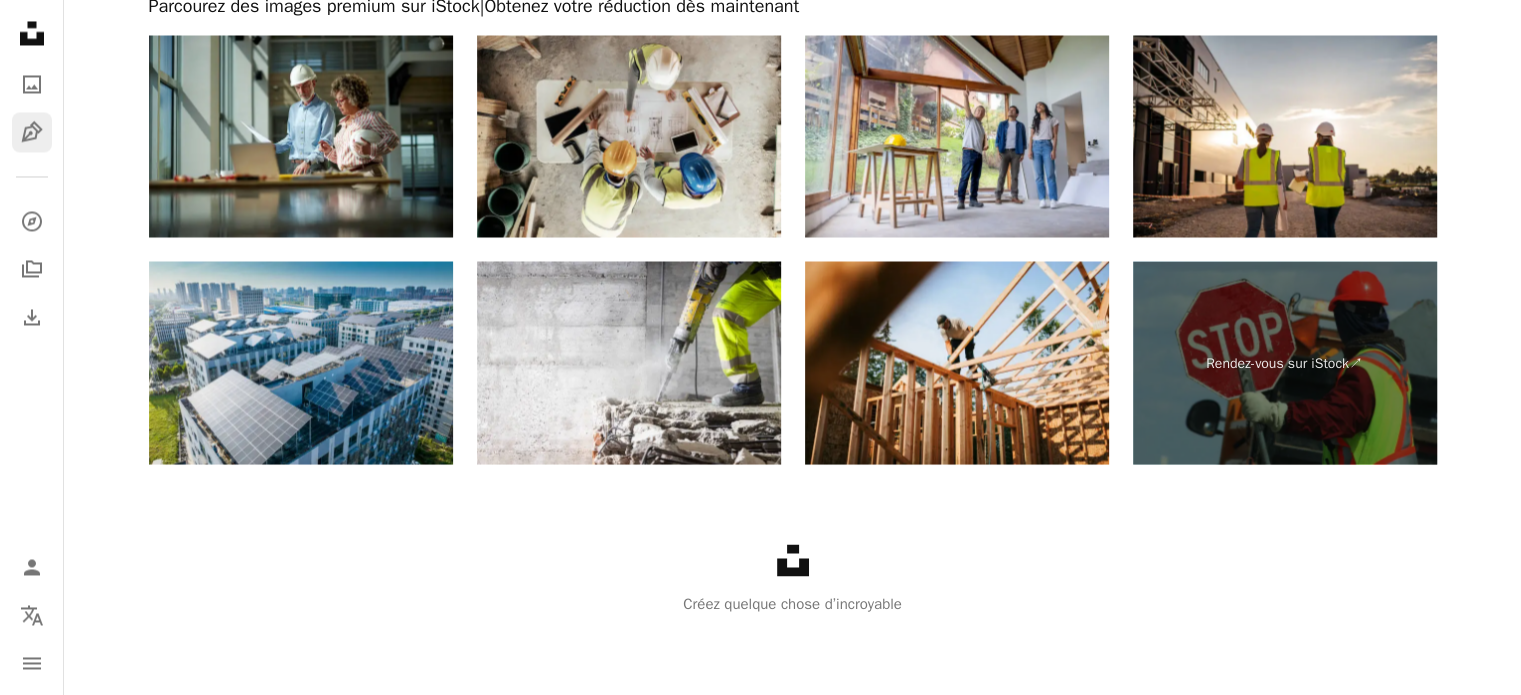 click 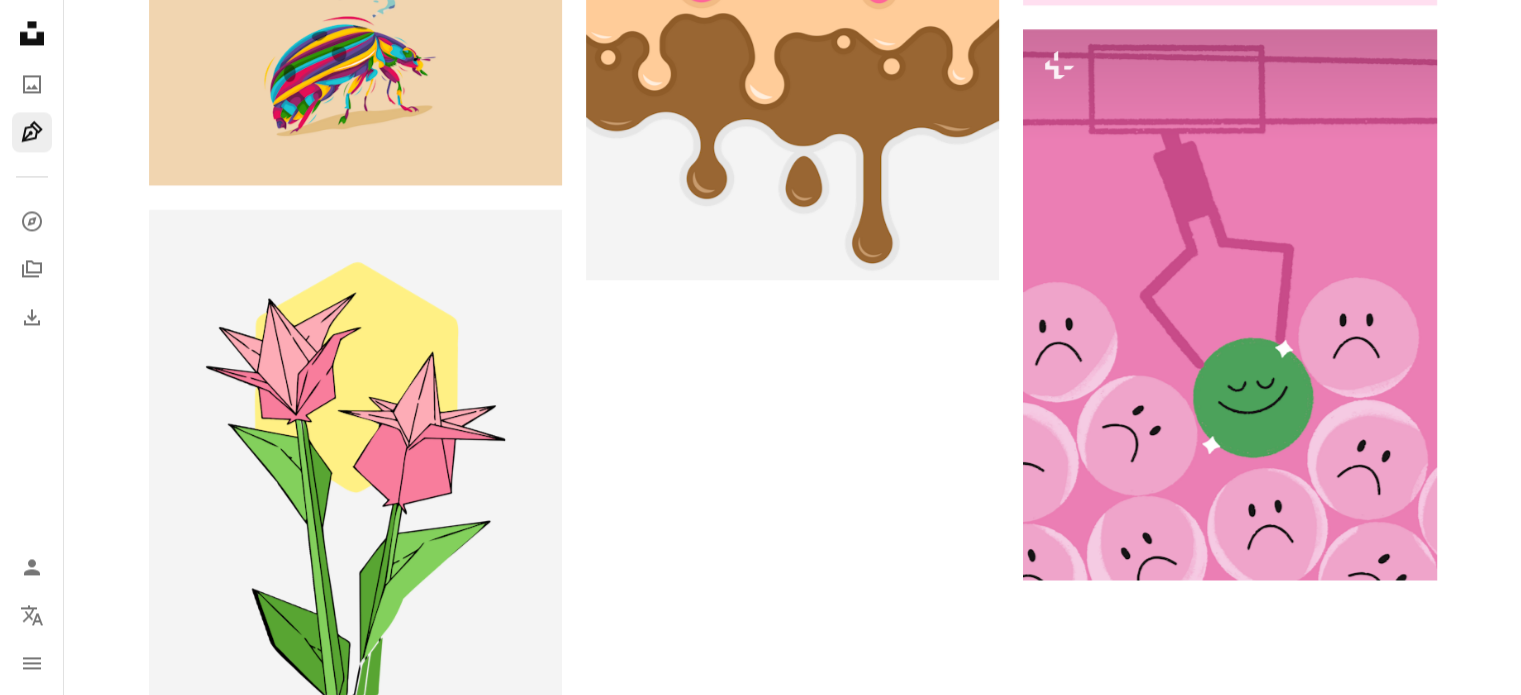 click at bounding box center [561, -3167] 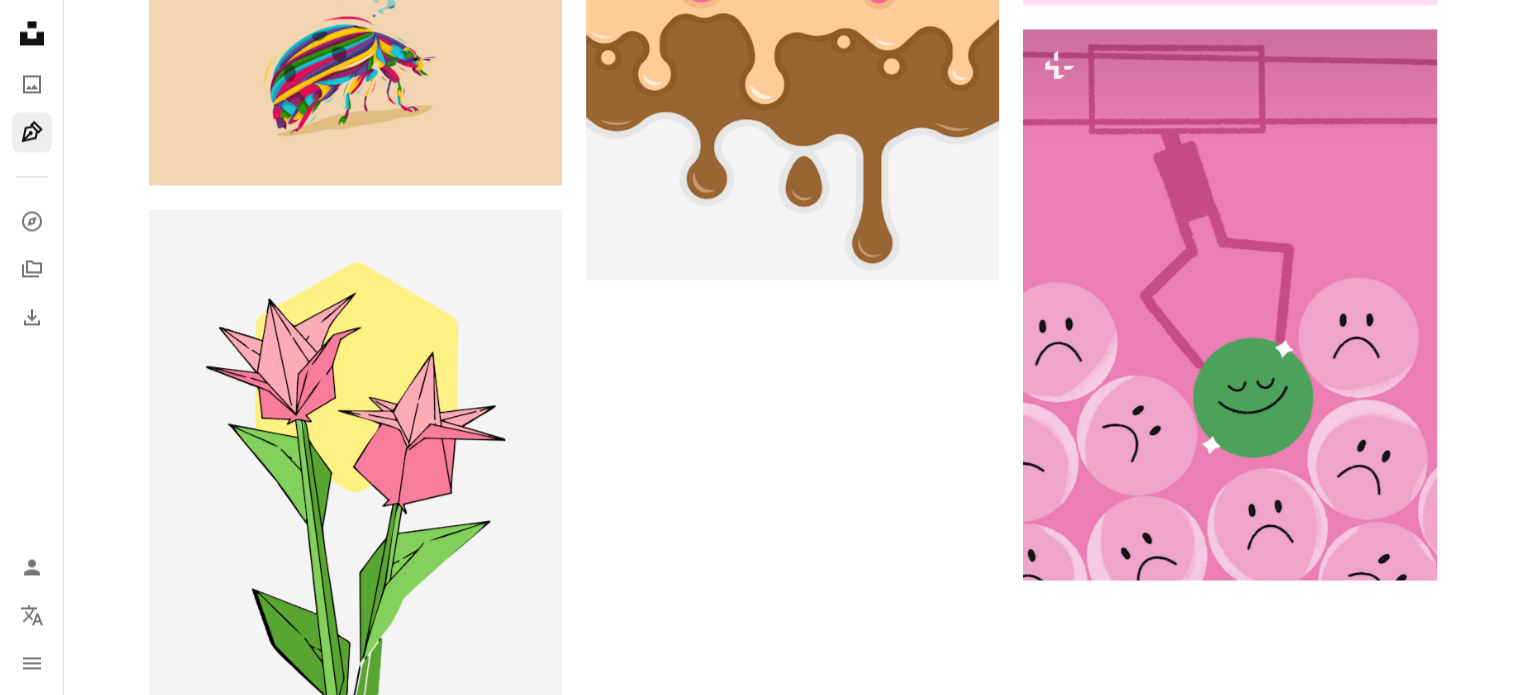 type on "***" 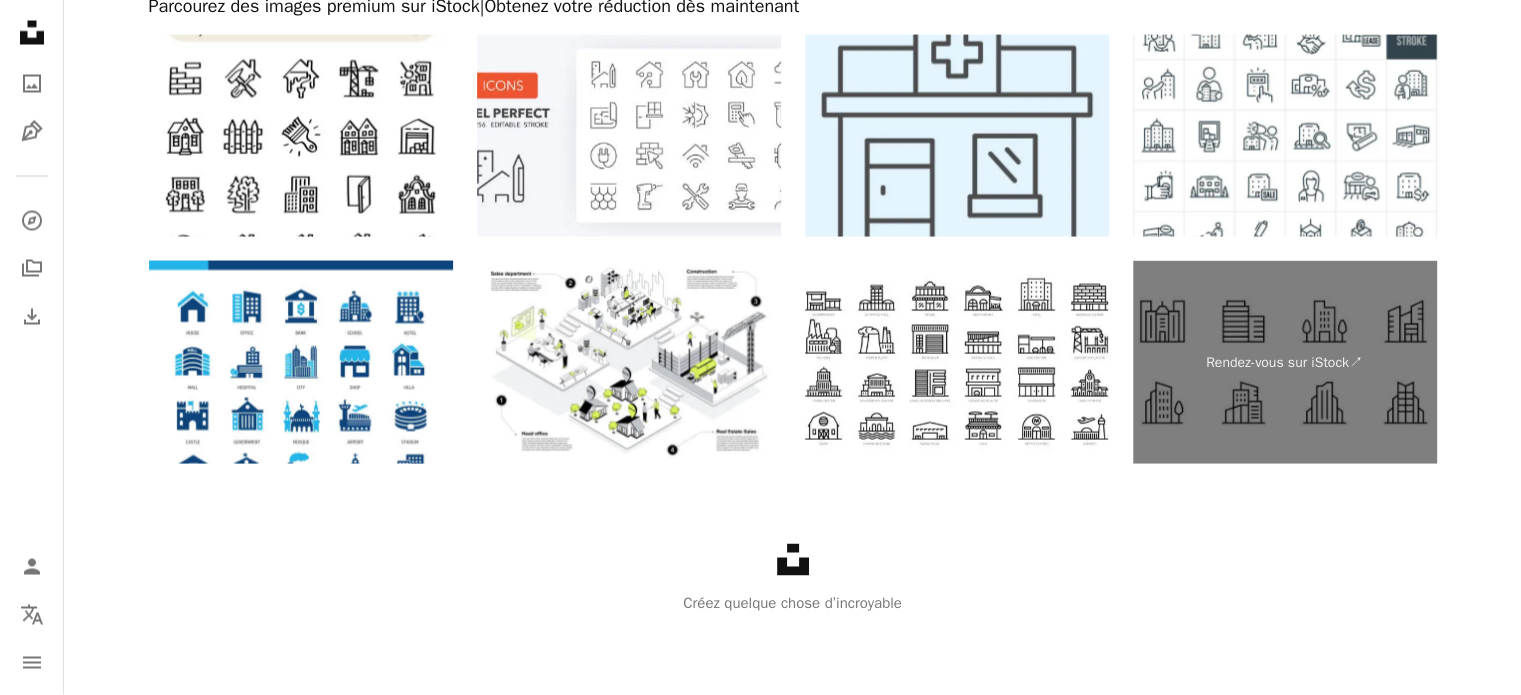 scroll, scrollTop: 3188, scrollLeft: 0, axis: vertical 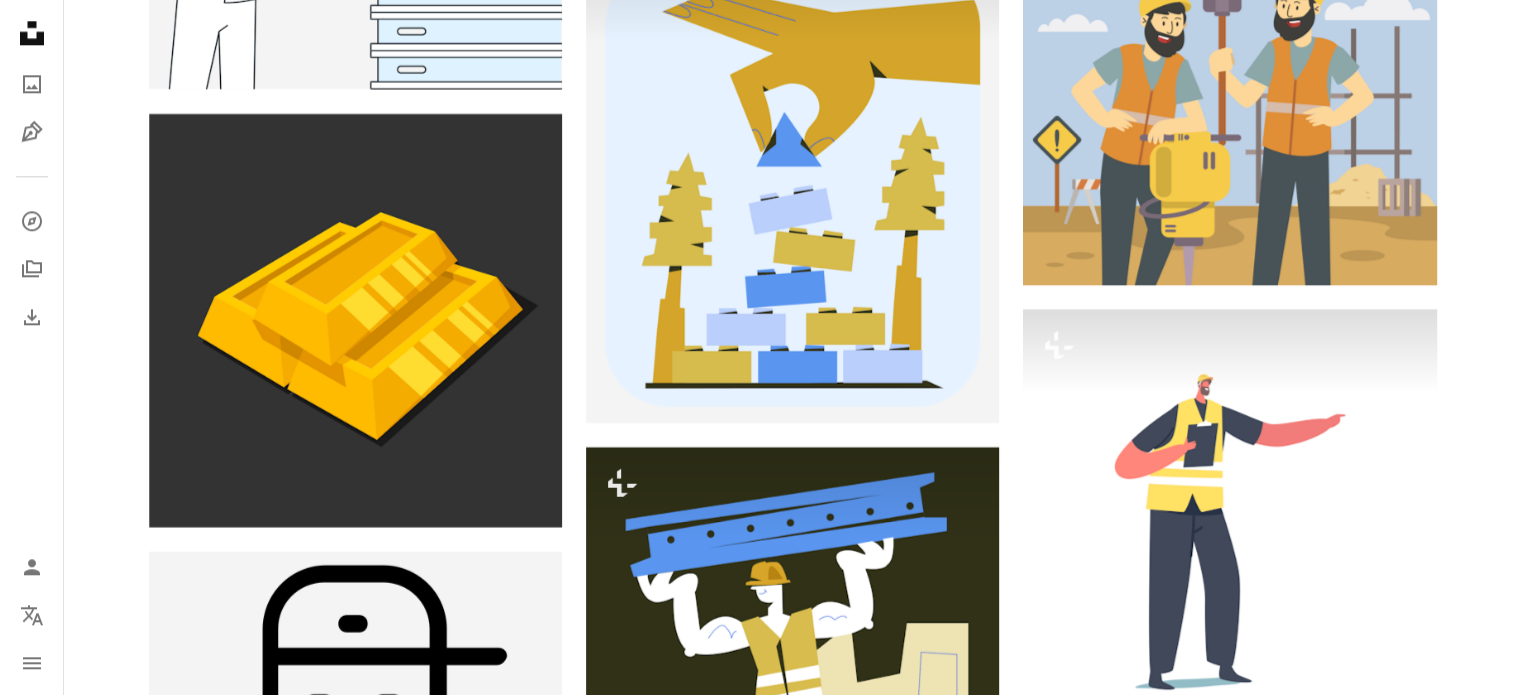click 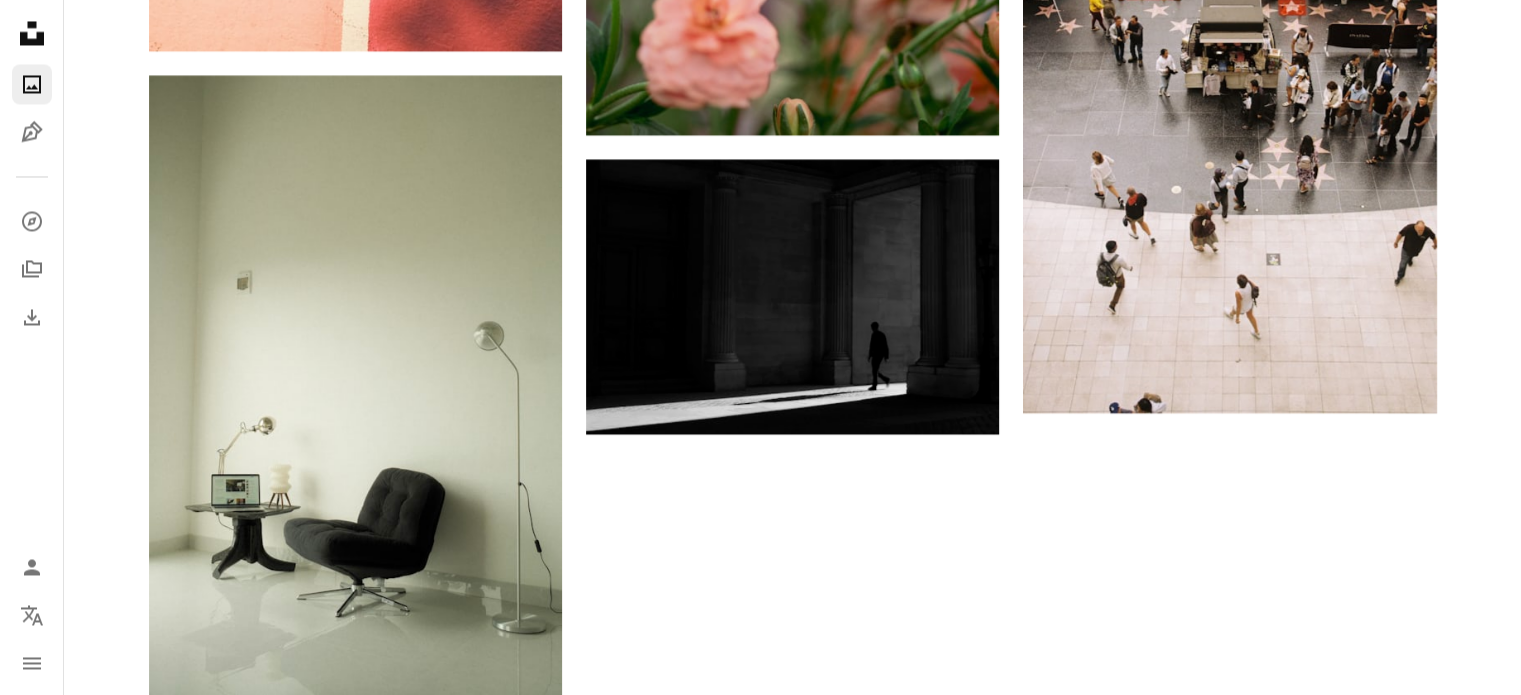 click 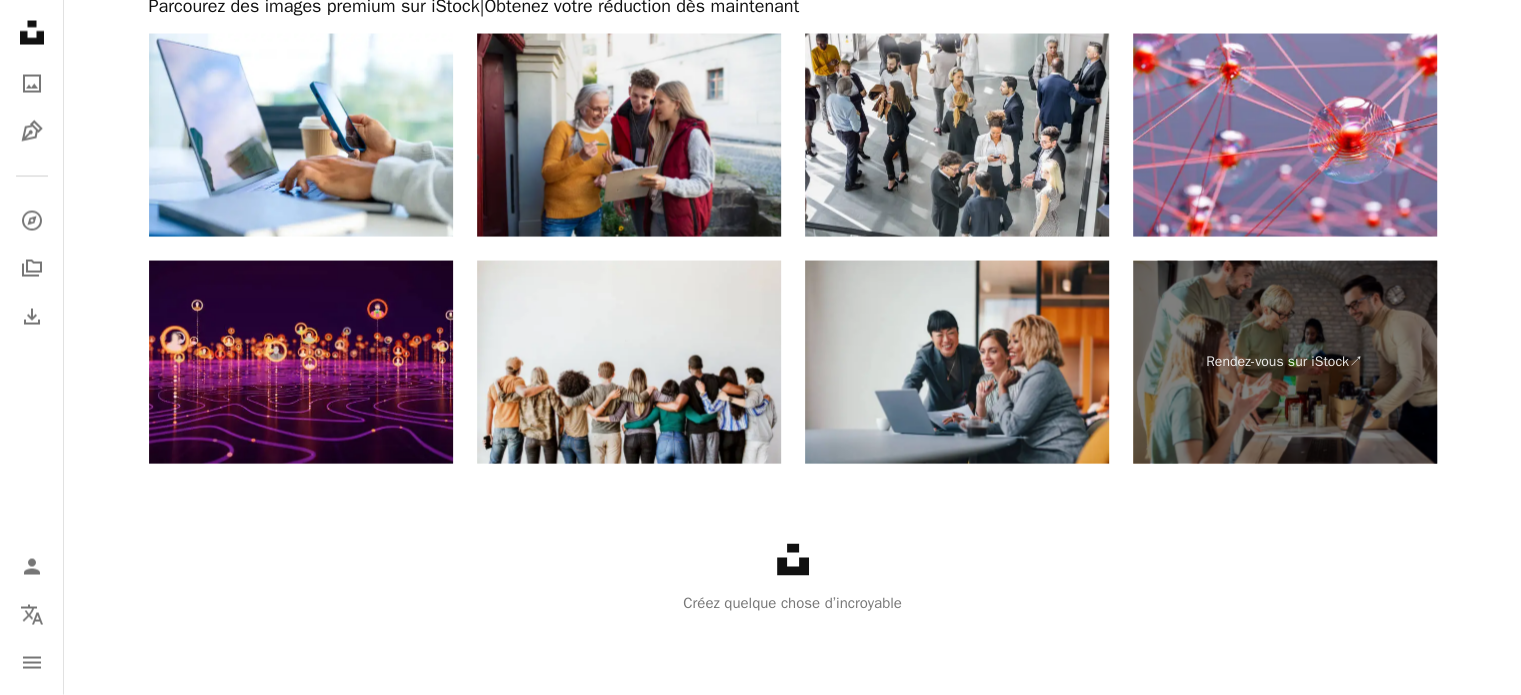 scroll, scrollTop: 3588, scrollLeft: 0, axis: vertical 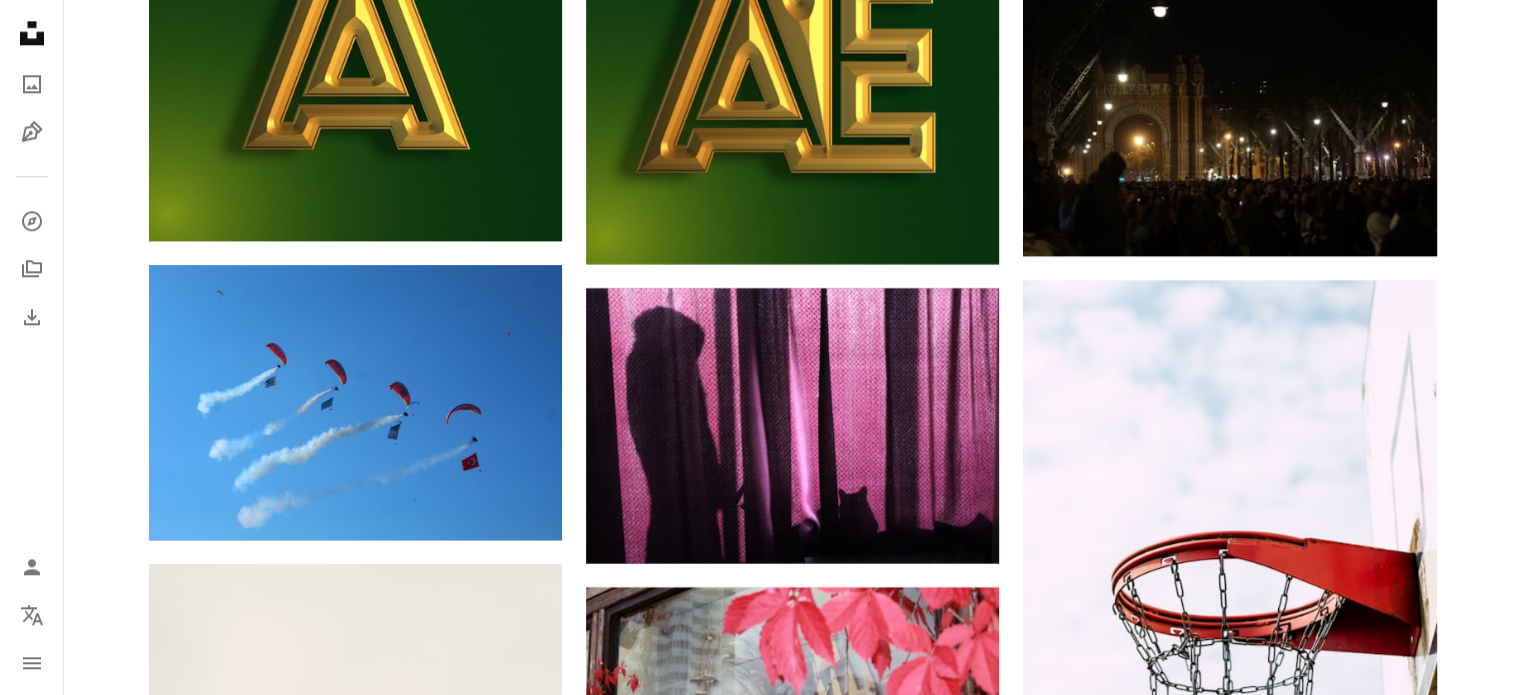 click 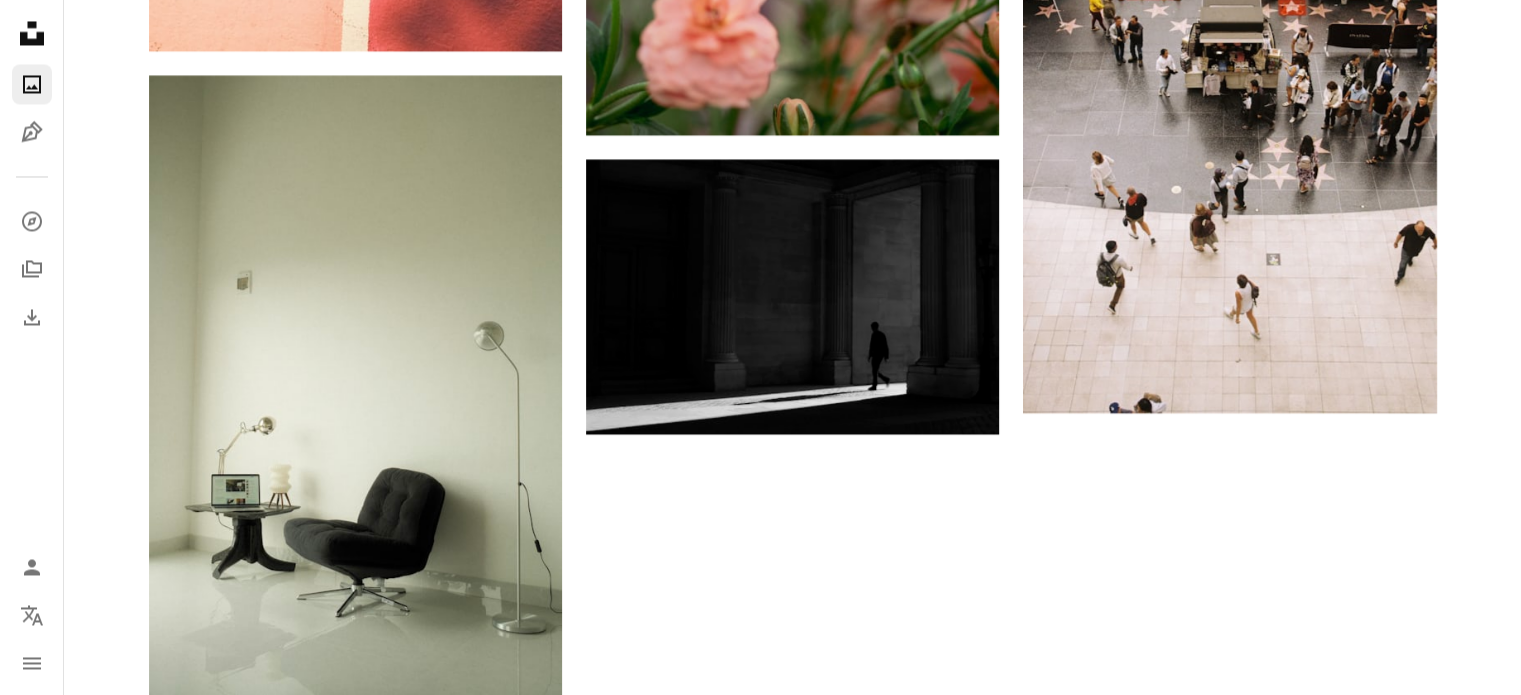 click at bounding box center (561, -3558) 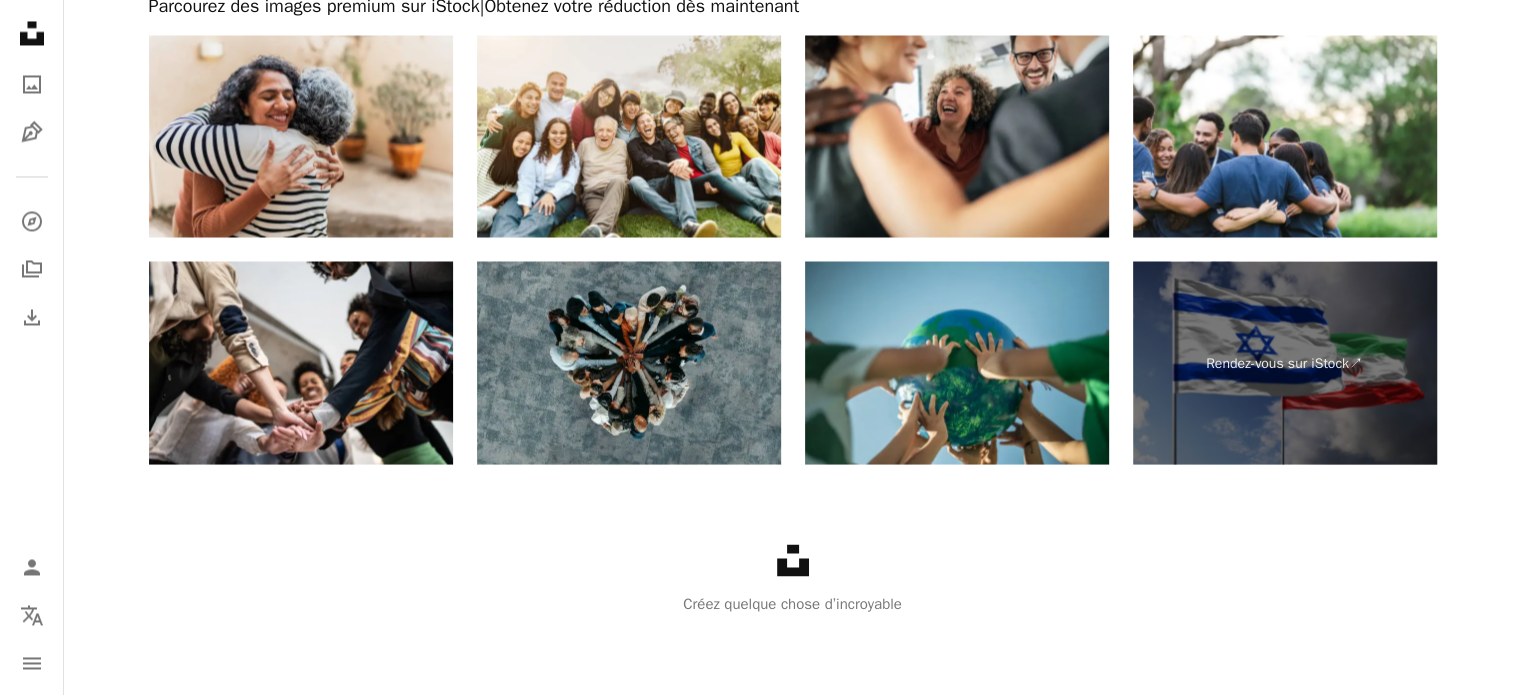 scroll, scrollTop: 499, scrollLeft: 0, axis: vertical 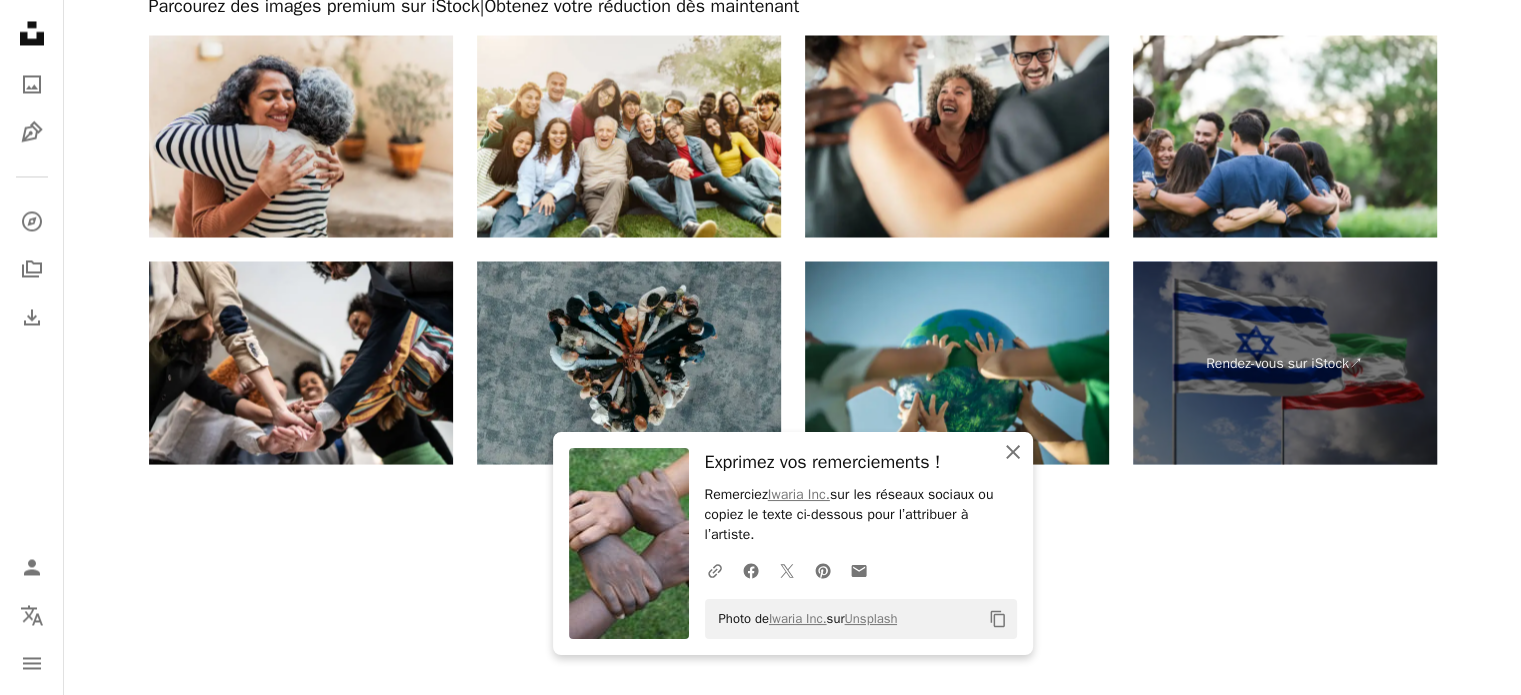 click 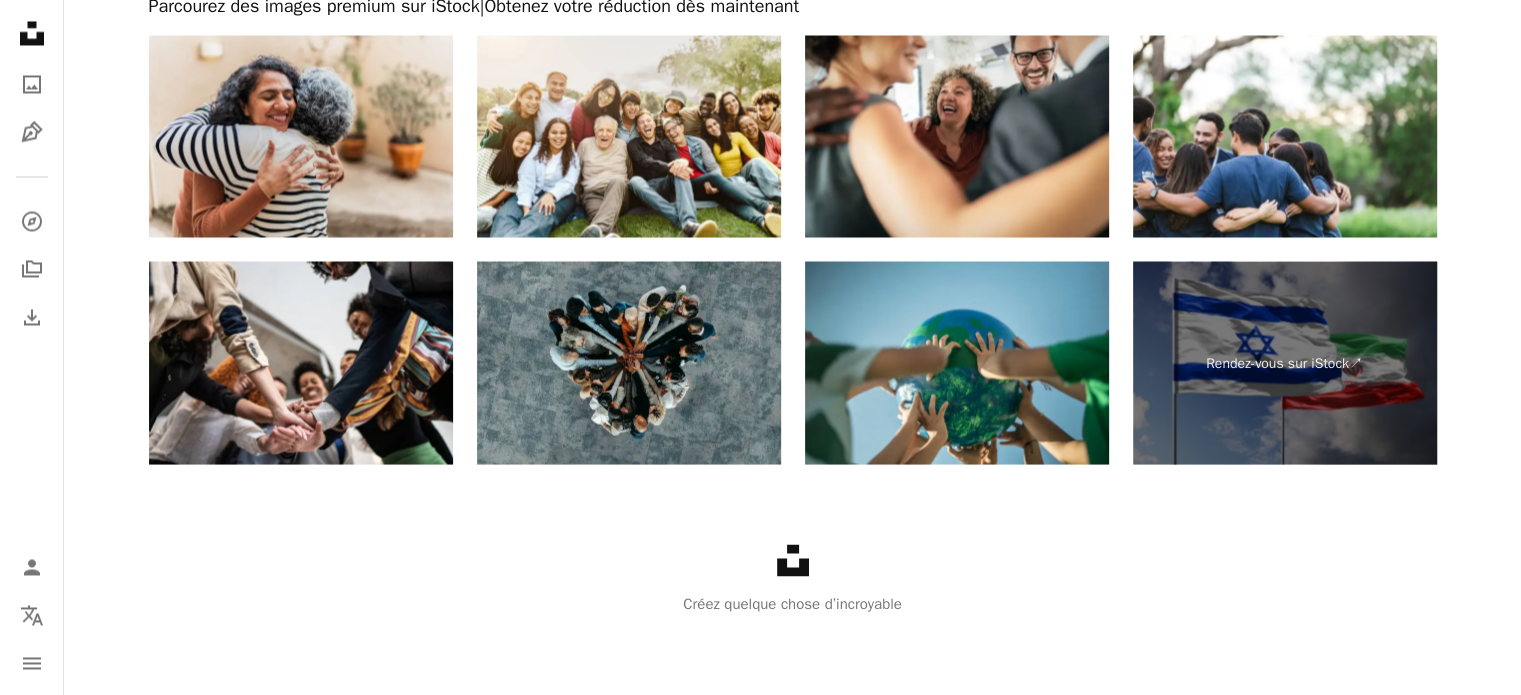 scroll, scrollTop: 2807, scrollLeft: 0, axis: vertical 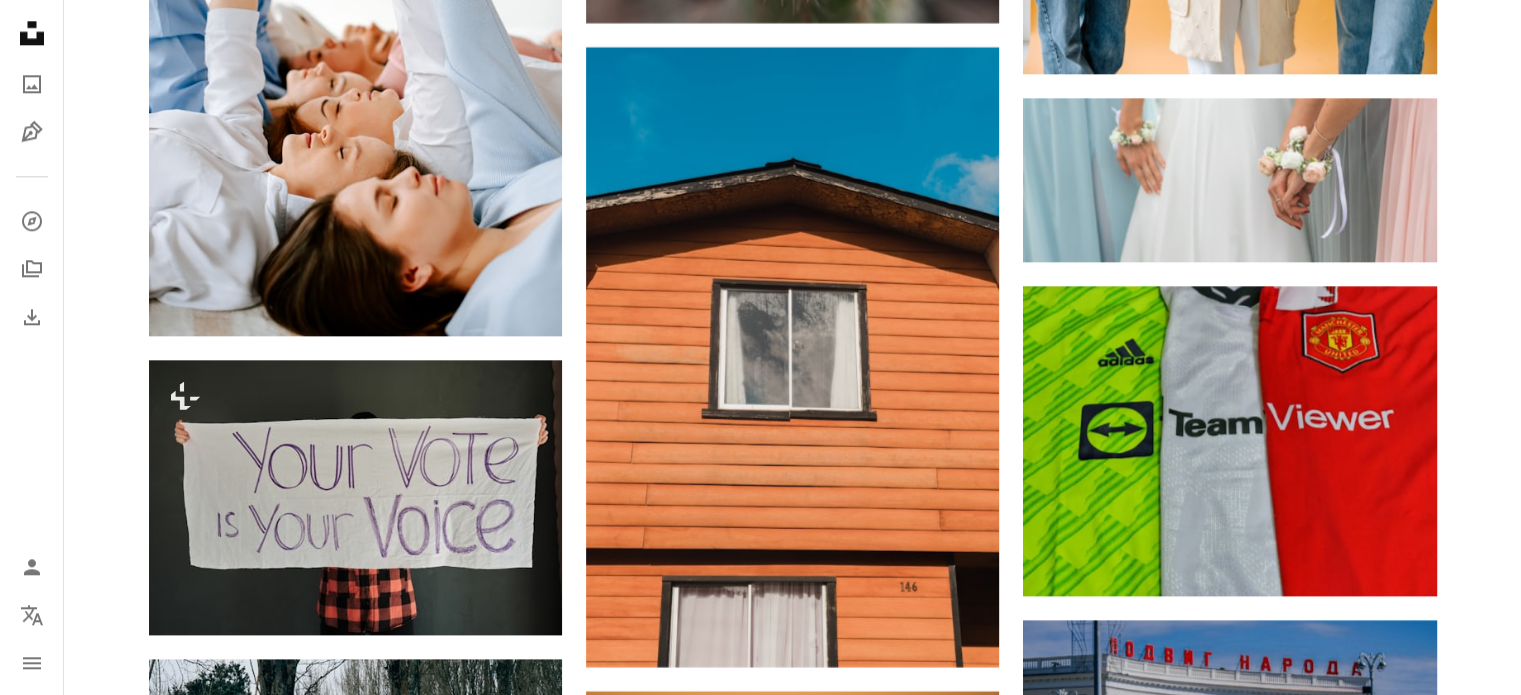 click on "Unsplash logo Accueil Unsplash" 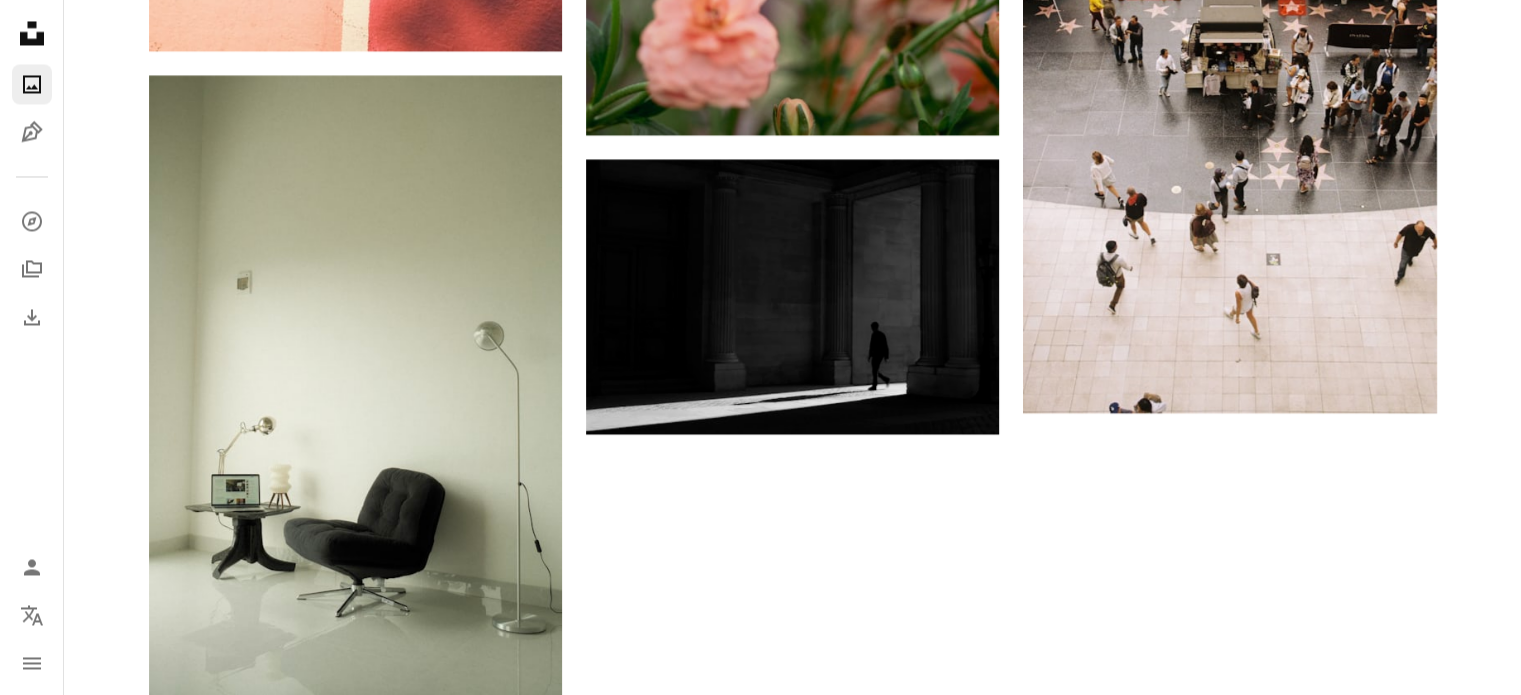 scroll, scrollTop: 0, scrollLeft: 0, axis: both 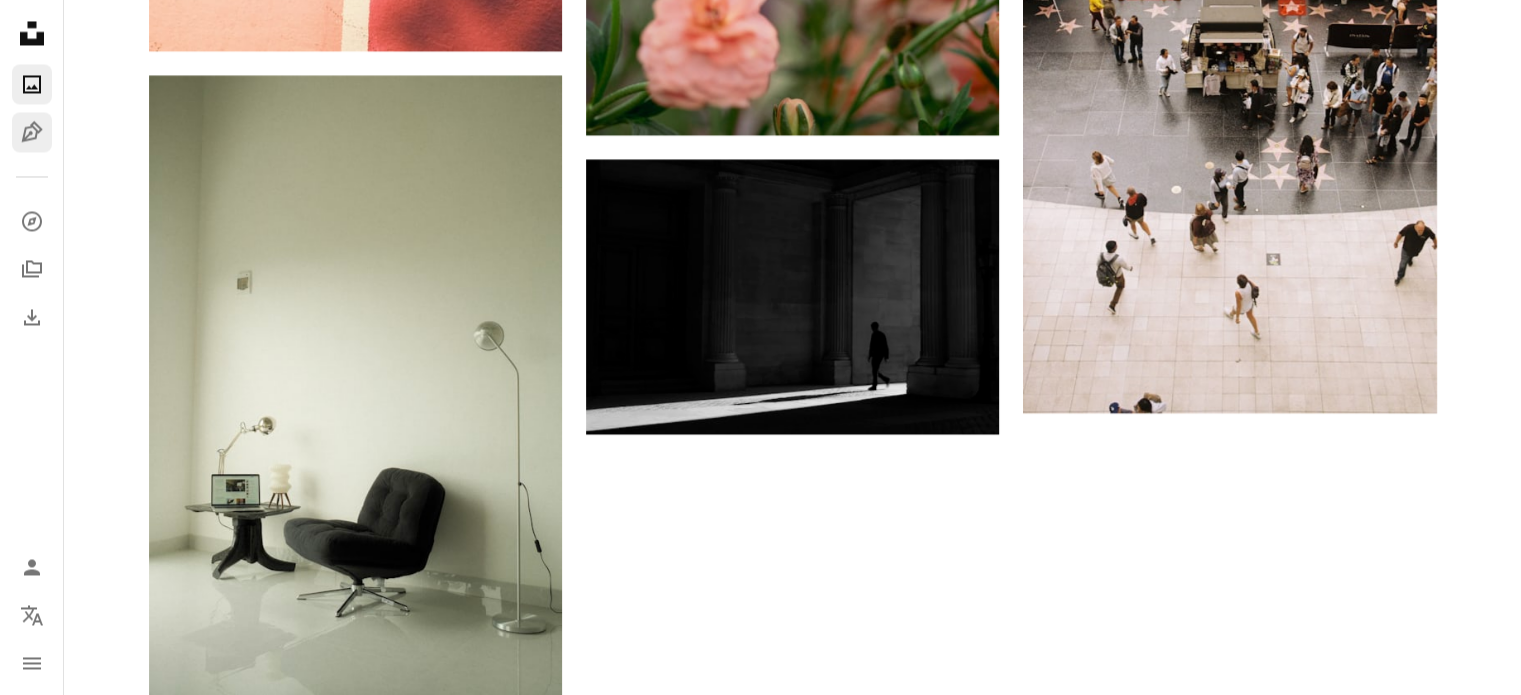 click on "Pen Tool" 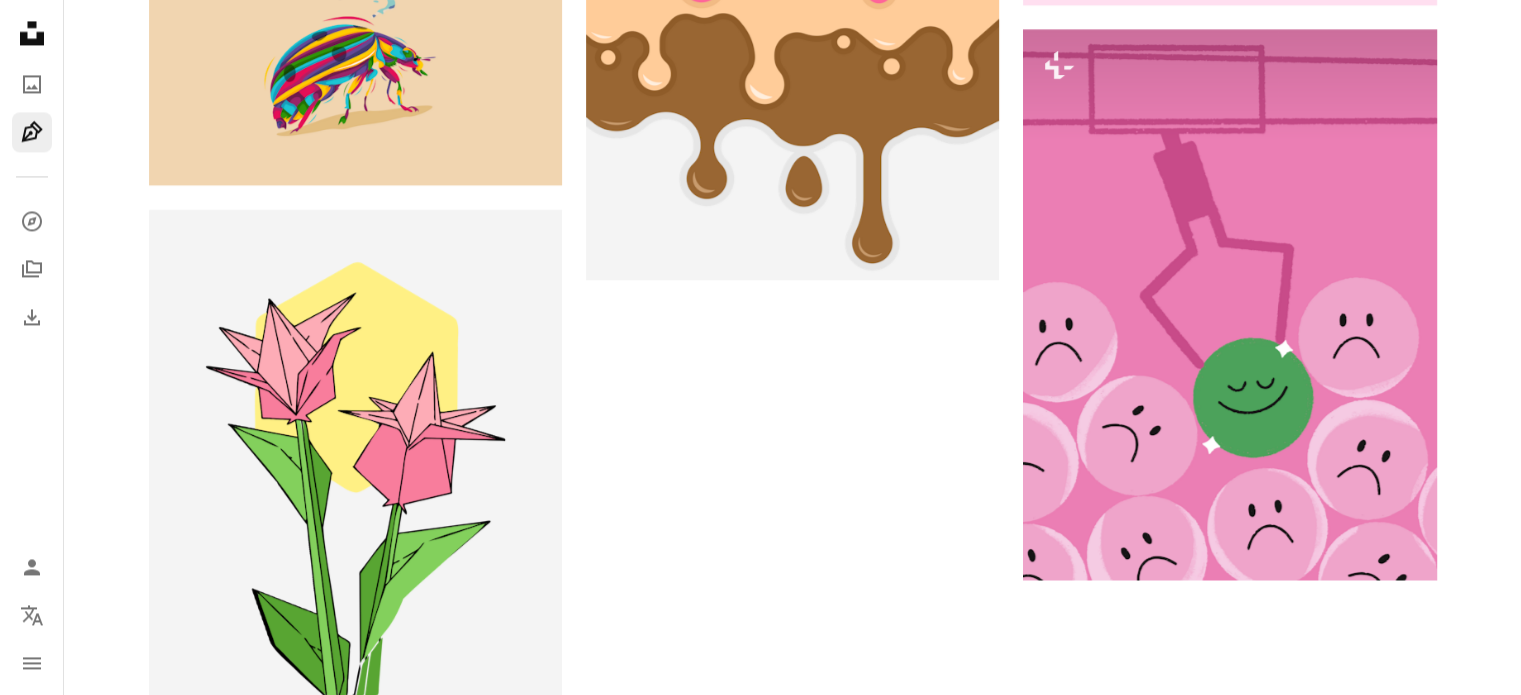click at bounding box center [561, -3167] 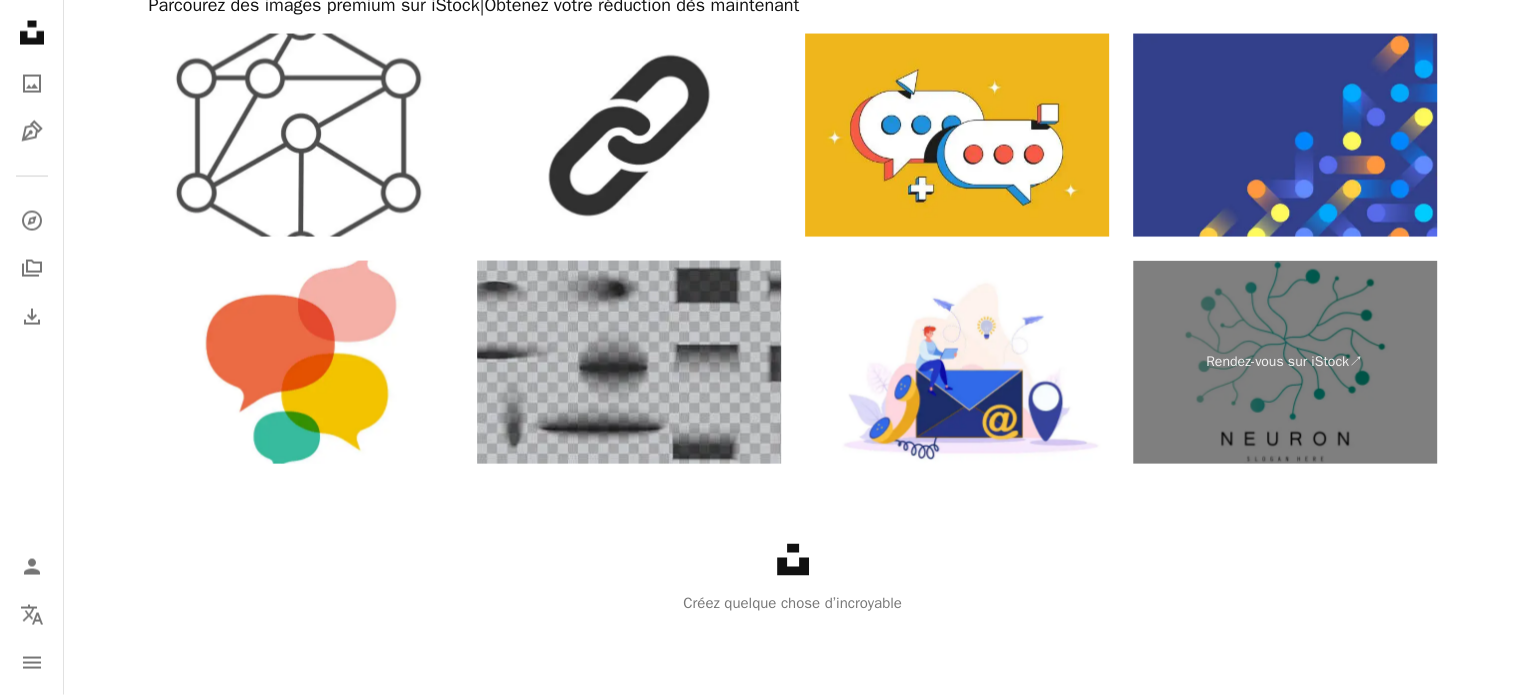 scroll, scrollTop: 3647, scrollLeft: 0, axis: vertical 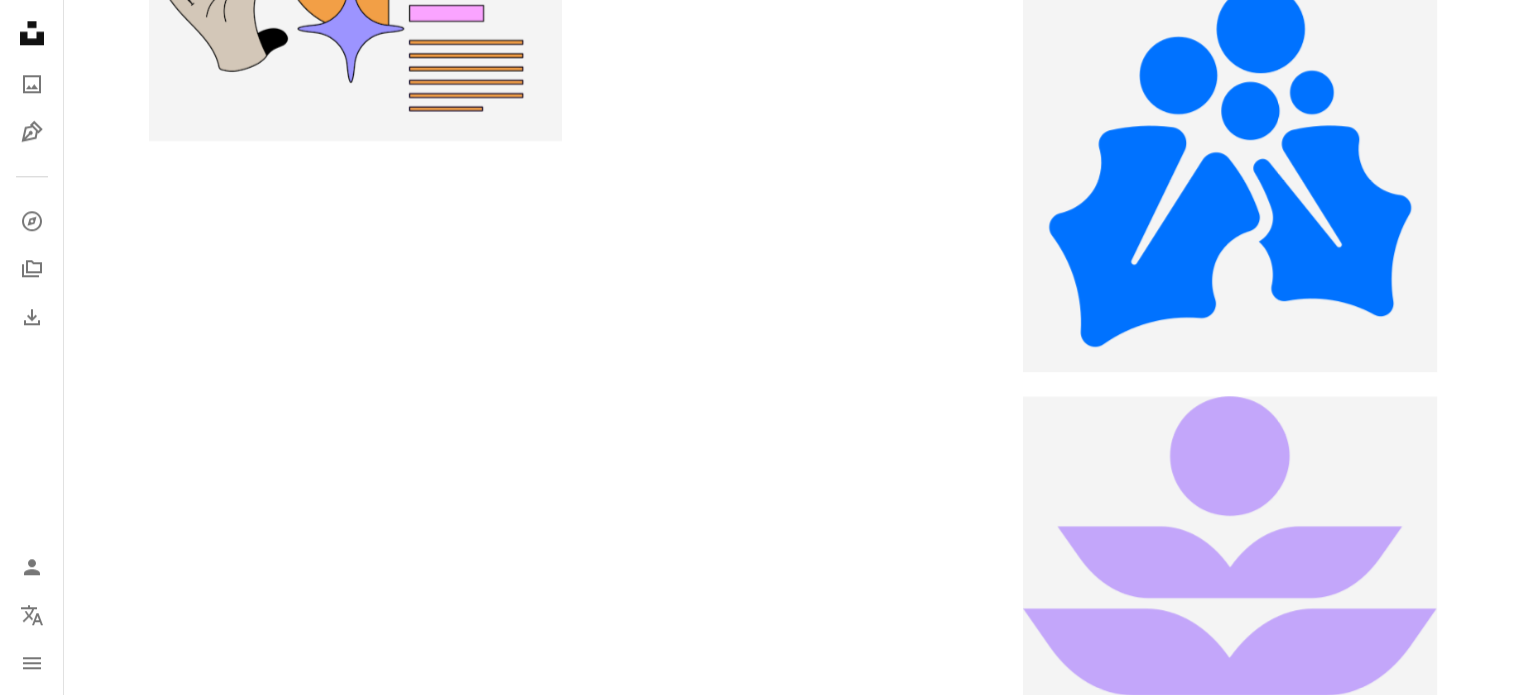 click on "Unsplash logo Accueil Unsplash" 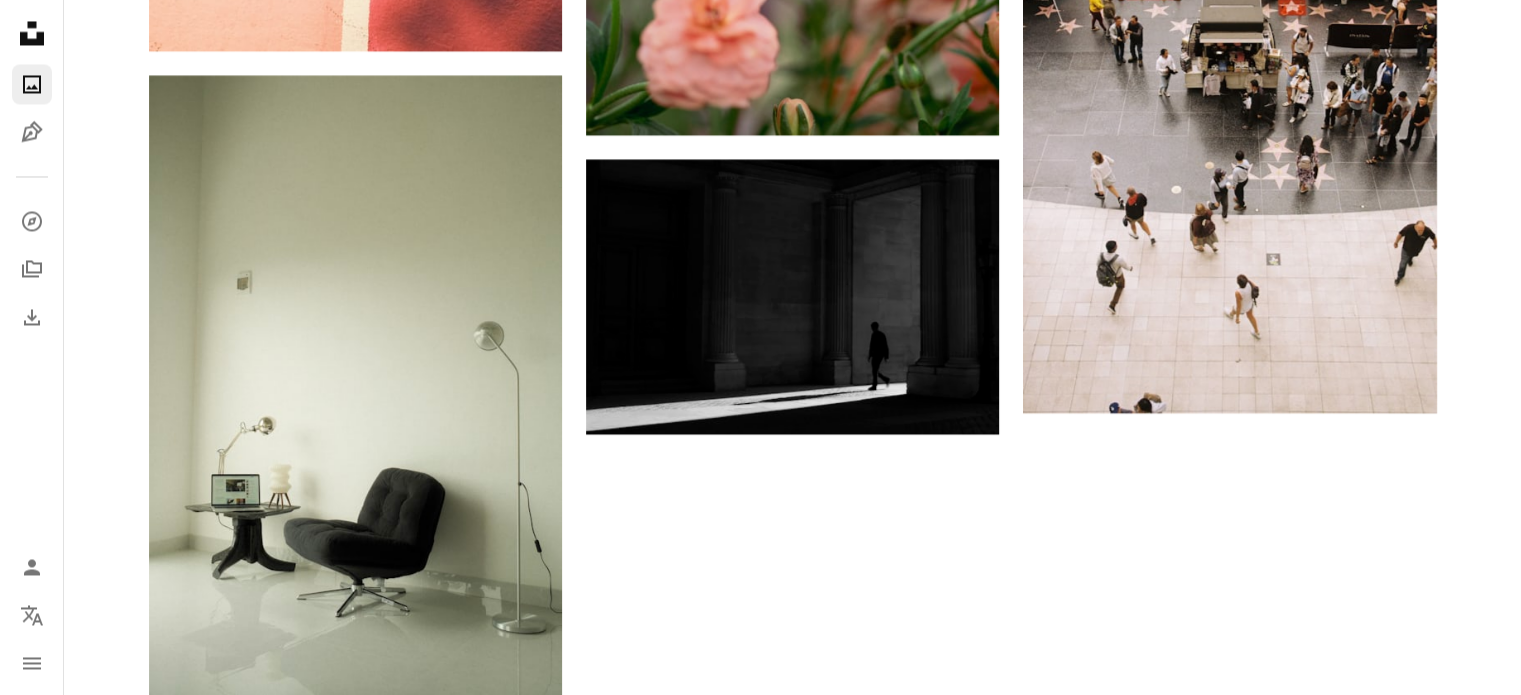 click at bounding box center (561, -3558) 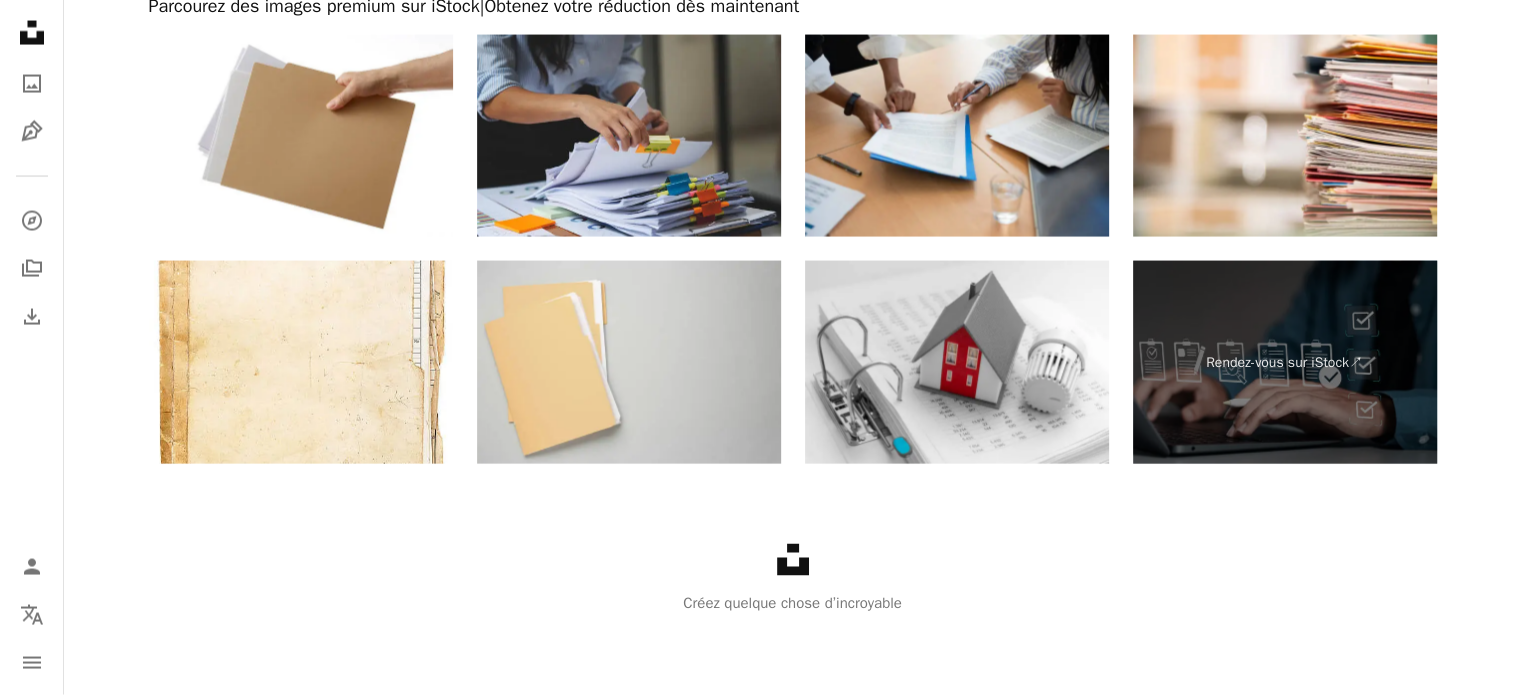 scroll, scrollTop: 1068, scrollLeft: 0, axis: vertical 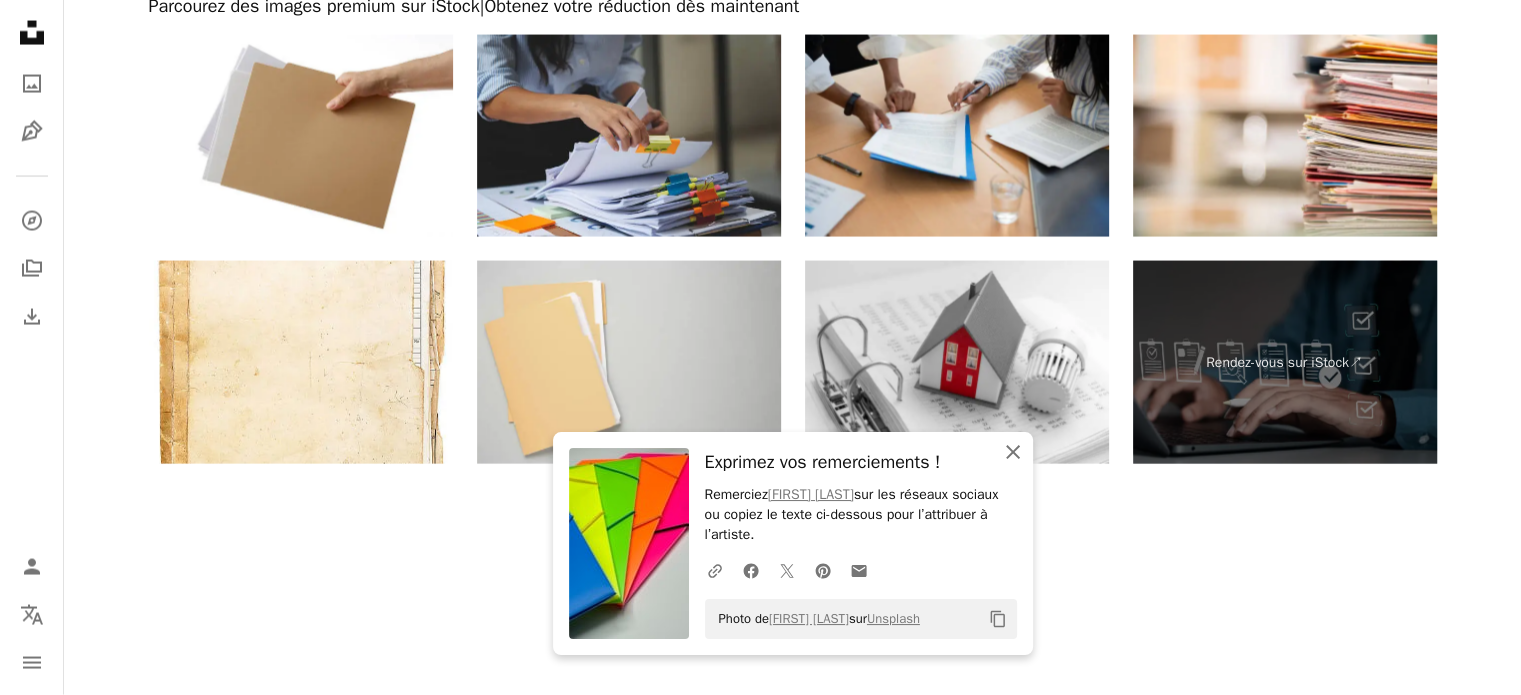 click on "An X shape" 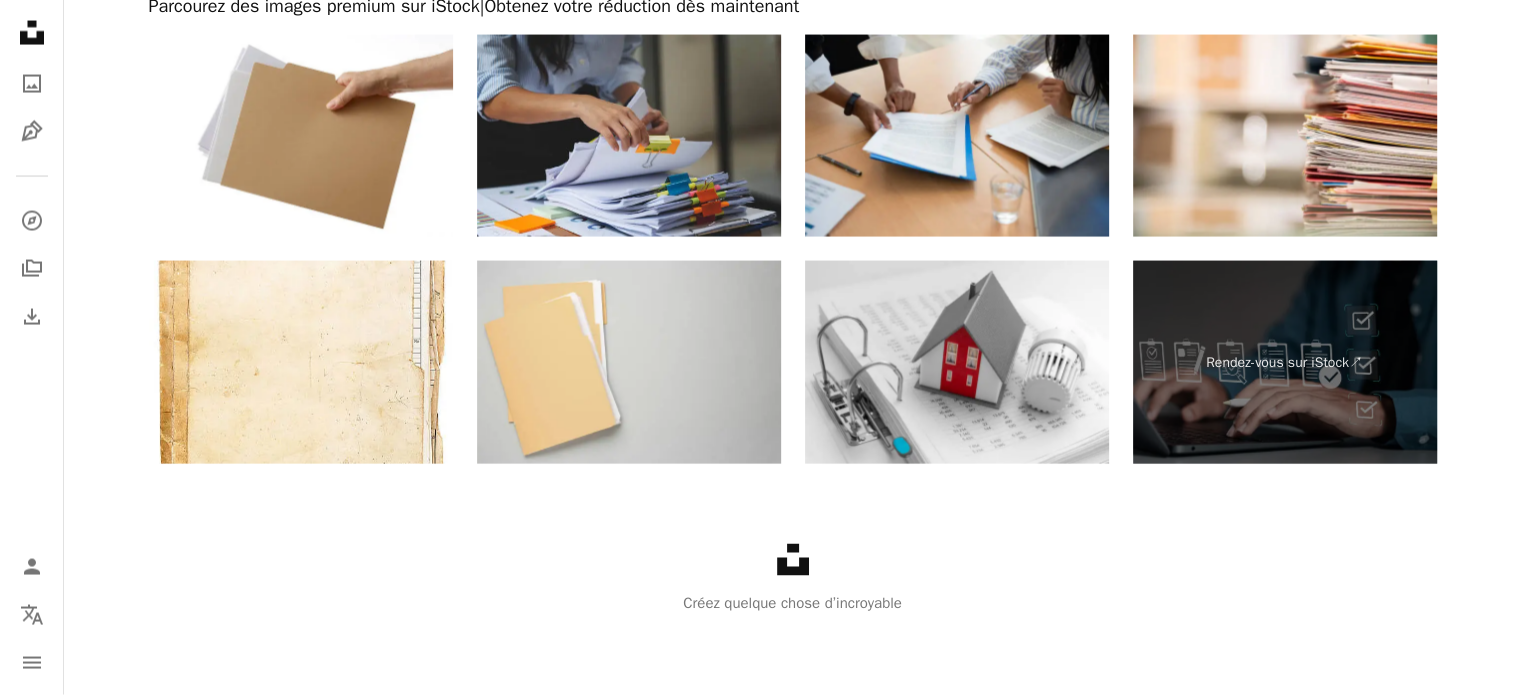 scroll, scrollTop: 1686, scrollLeft: 0, axis: vertical 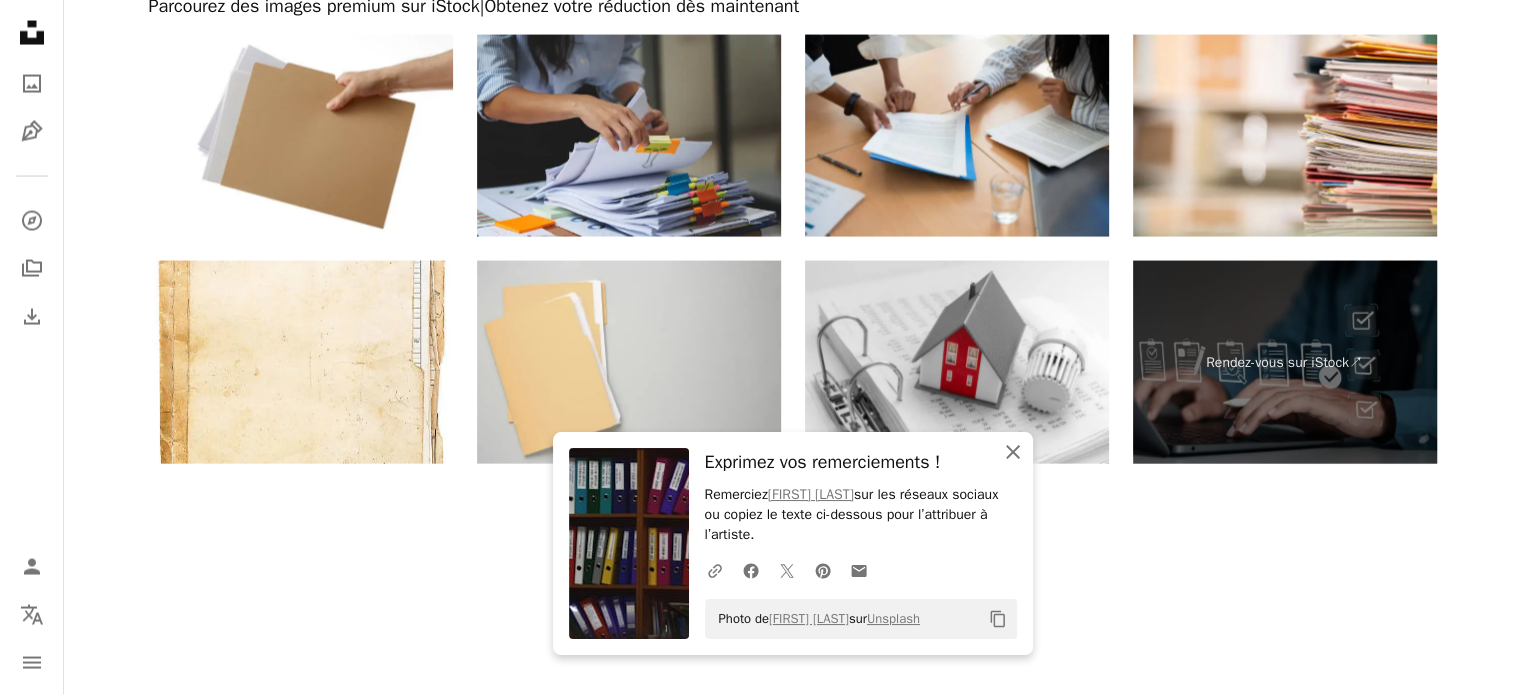 click on "An X shape" 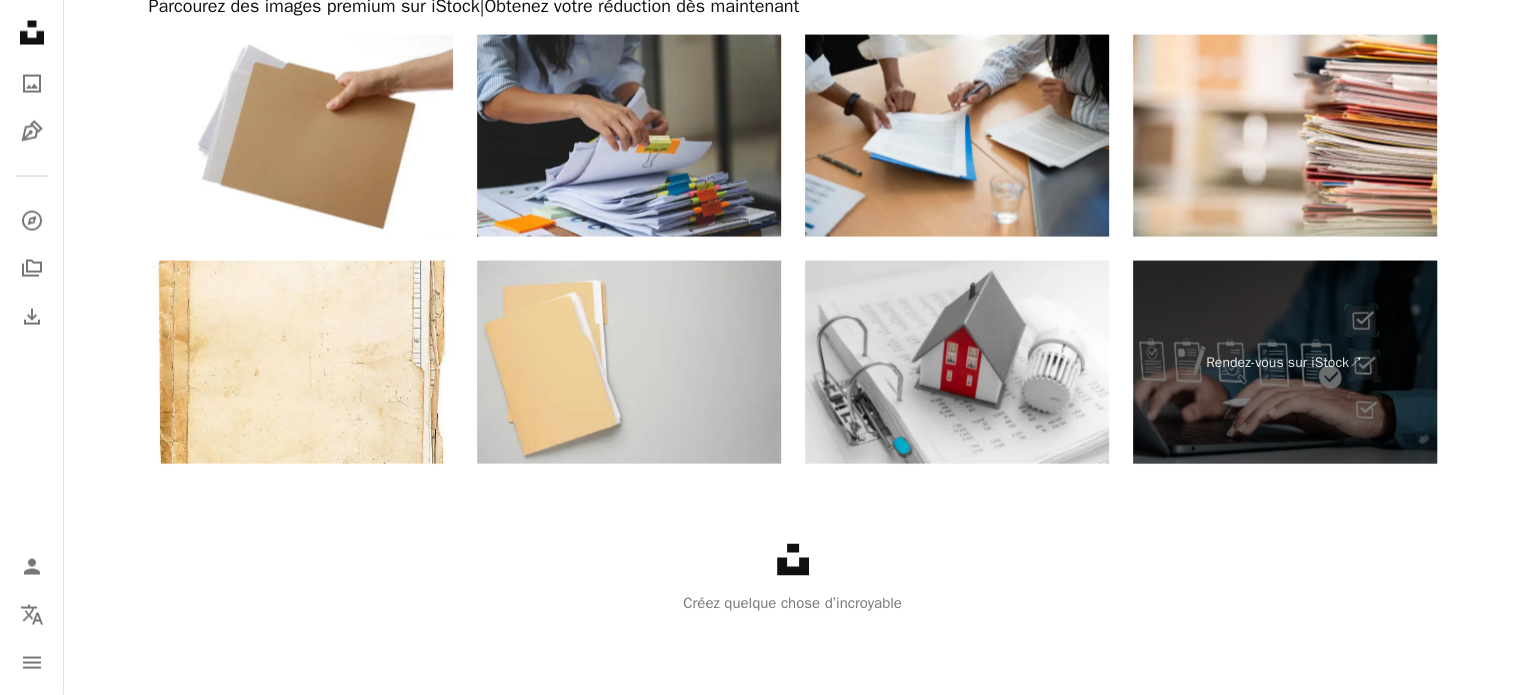 scroll, scrollTop: 2000, scrollLeft: 0, axis: vertical 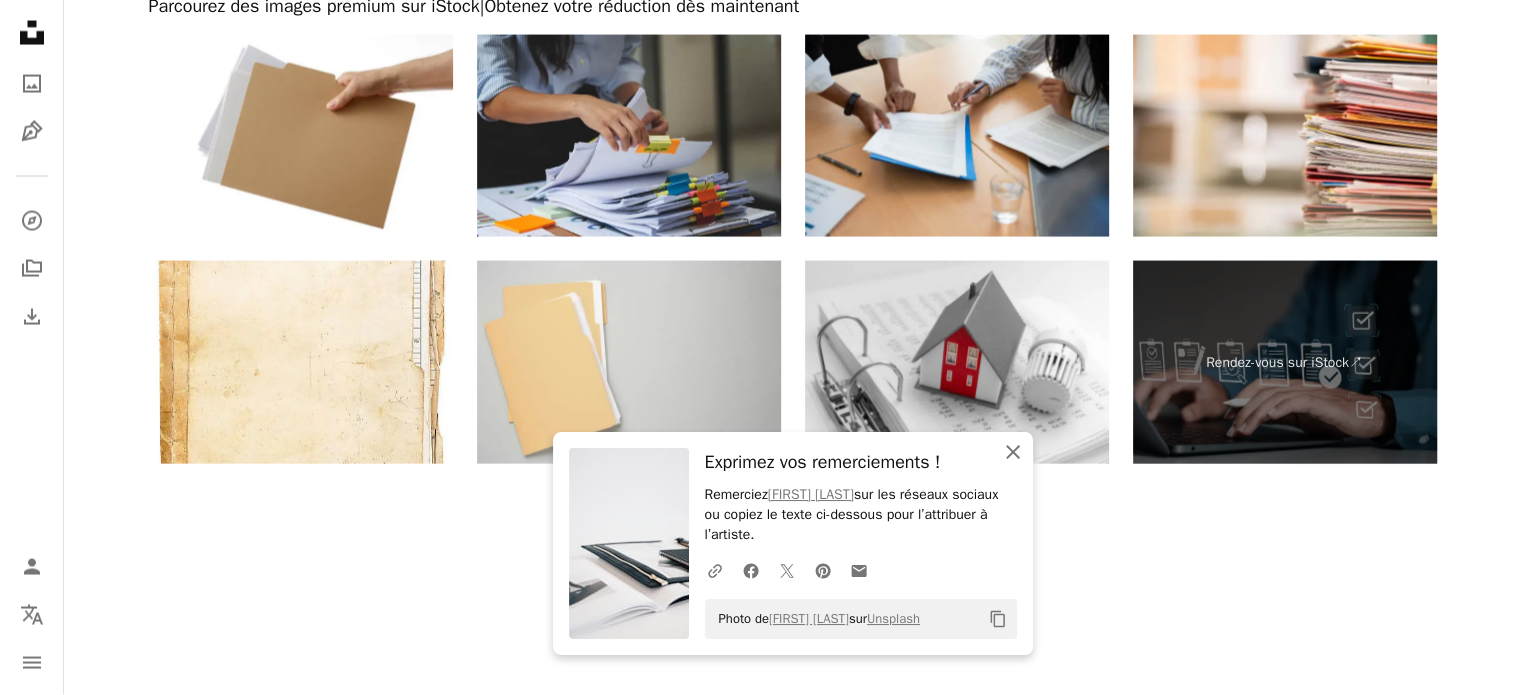 click on "An X shape" 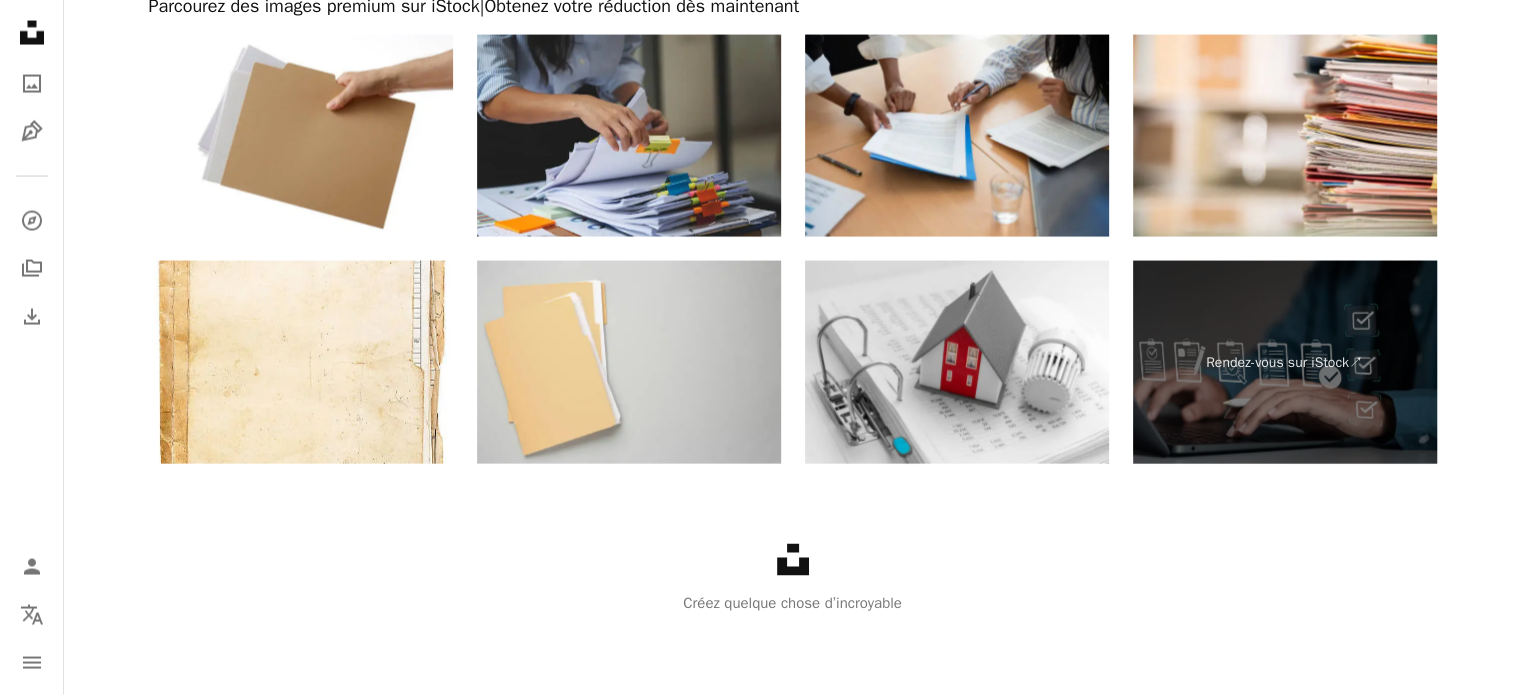 scroll, scrollTop: 3026, scrollLeft: 0, axis: vertical 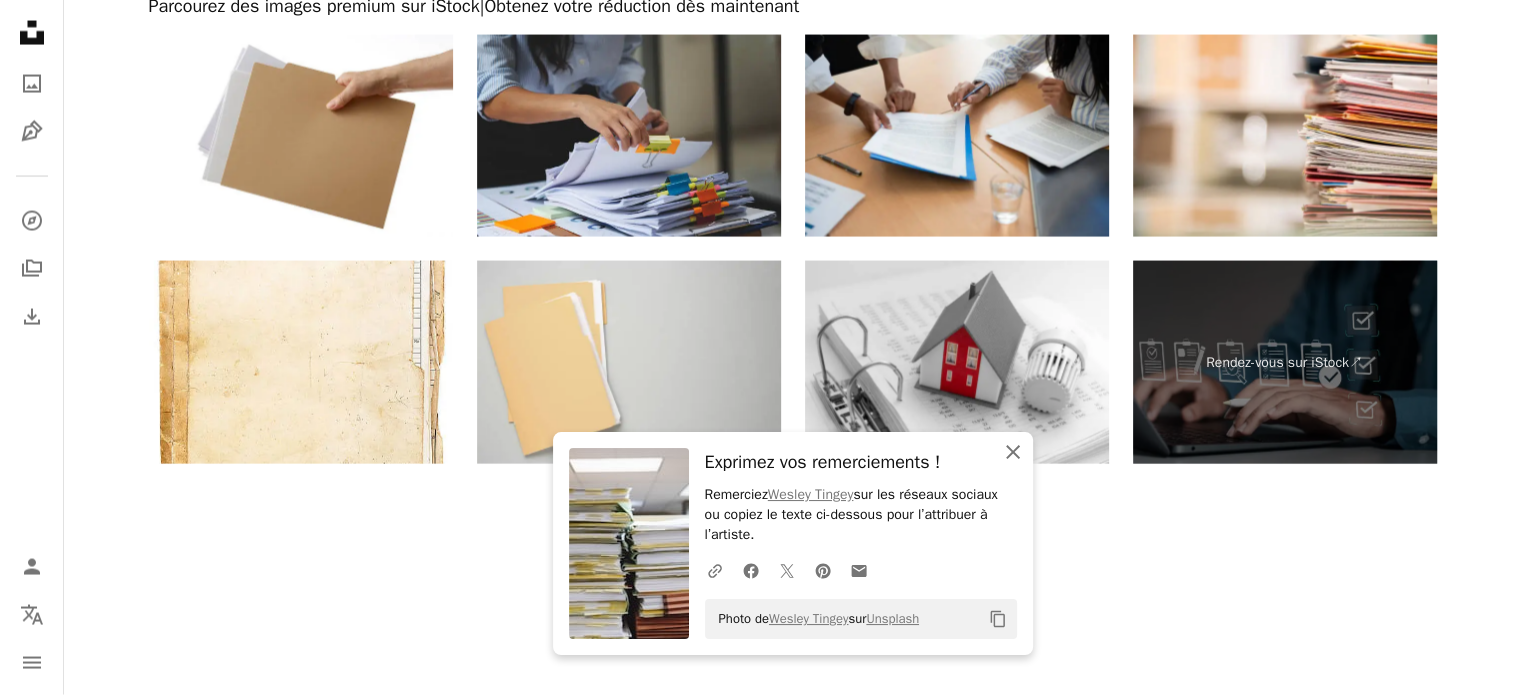 click on "An X shape" 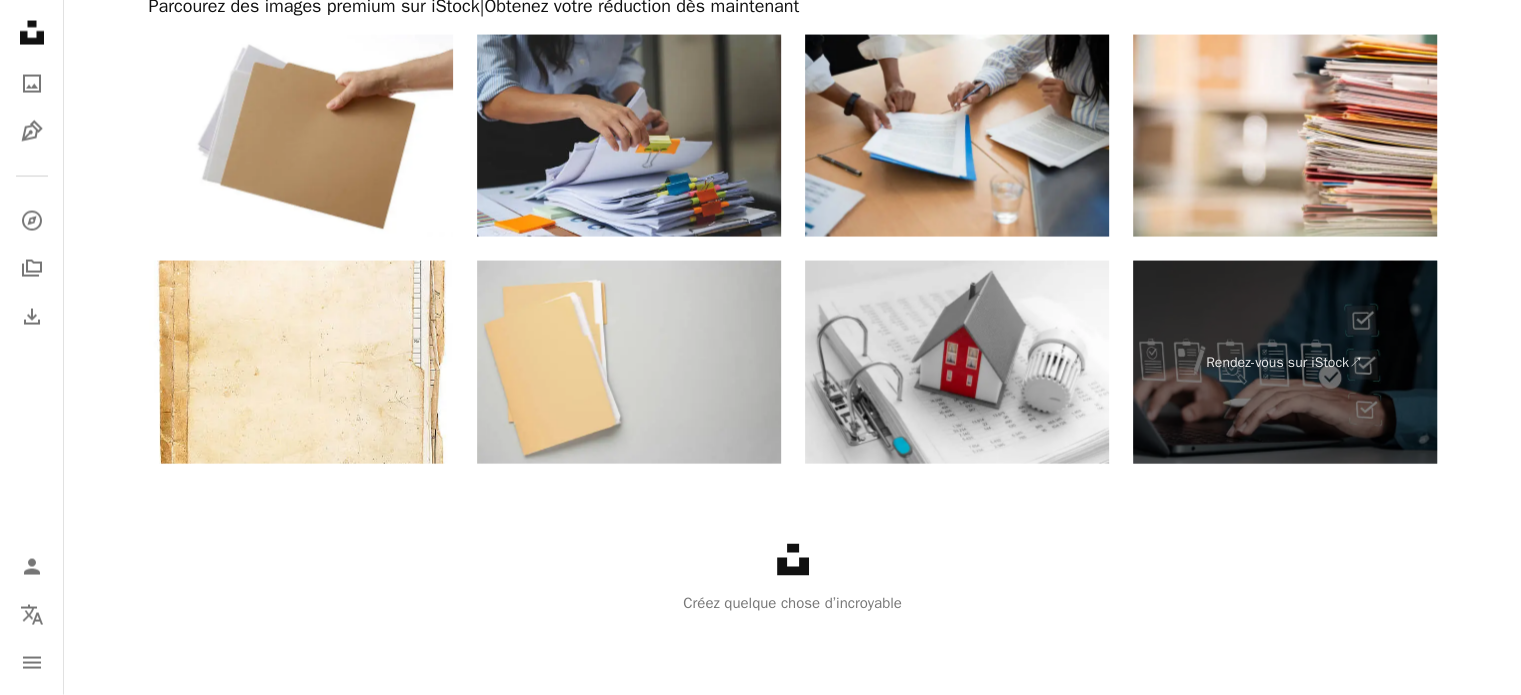scroll, scrollTop: 3252, scrollLeft: 0, axis: vertical 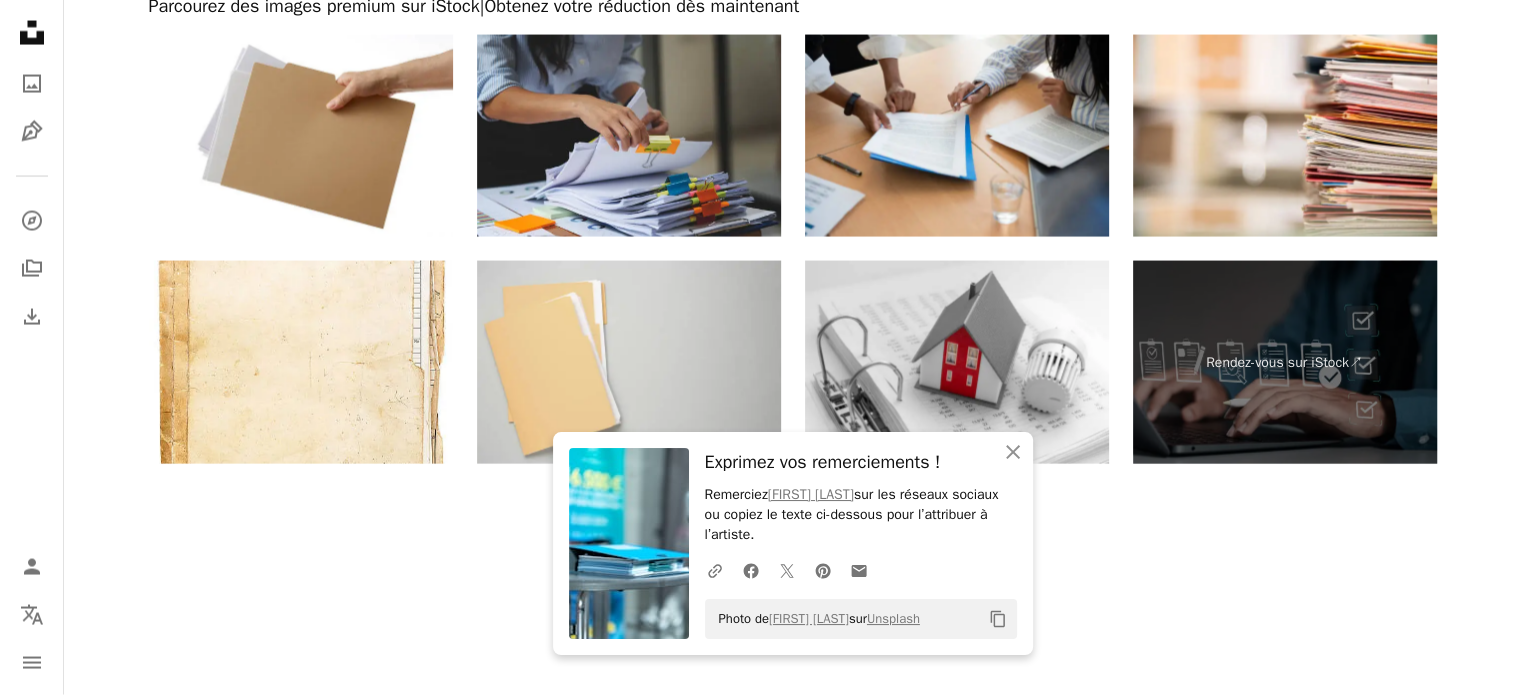 click on "Plus sign for Unsplash+ A heart A plus sign [NAME] Pour Unsplash+ A lock Télécharger A heart A plus sign [NAME] Disponible à l’embauche A checkmark inside of a circle Arrow pointing down Plus sign for Unsplash+ A heart A plus sign [NAME] Pour Unsplash+ A lock Télécharger A heart A plus sign [NAME] Arrow pointing down Plus sign for Unsplash+ A heart A plus sign [NAME] Pour Unsplash+ A lock Télécharger Plus sign for Unsplash+ A heart A plus sign [NAME] Pour Unsplash+ A lock Télécharger A heart A plus sign [NAME] Arrow pointing down A heart A plus sign [NAME] Arrow pointing down A heart A plus sign [NAME] Disponible à l’embauche A checkmark inside of a circle Arrow pointing down A heart A plus sign [NAME] Disponible à l’embauche A checkmark inside of a circle Arrow pointing down A heart A plus sign [NAME] Arrow pointing down A heart A plus sign [NAME] Disponible à l’embauche Arrow pointing down A heart" at bounding box center [792, -1474] 